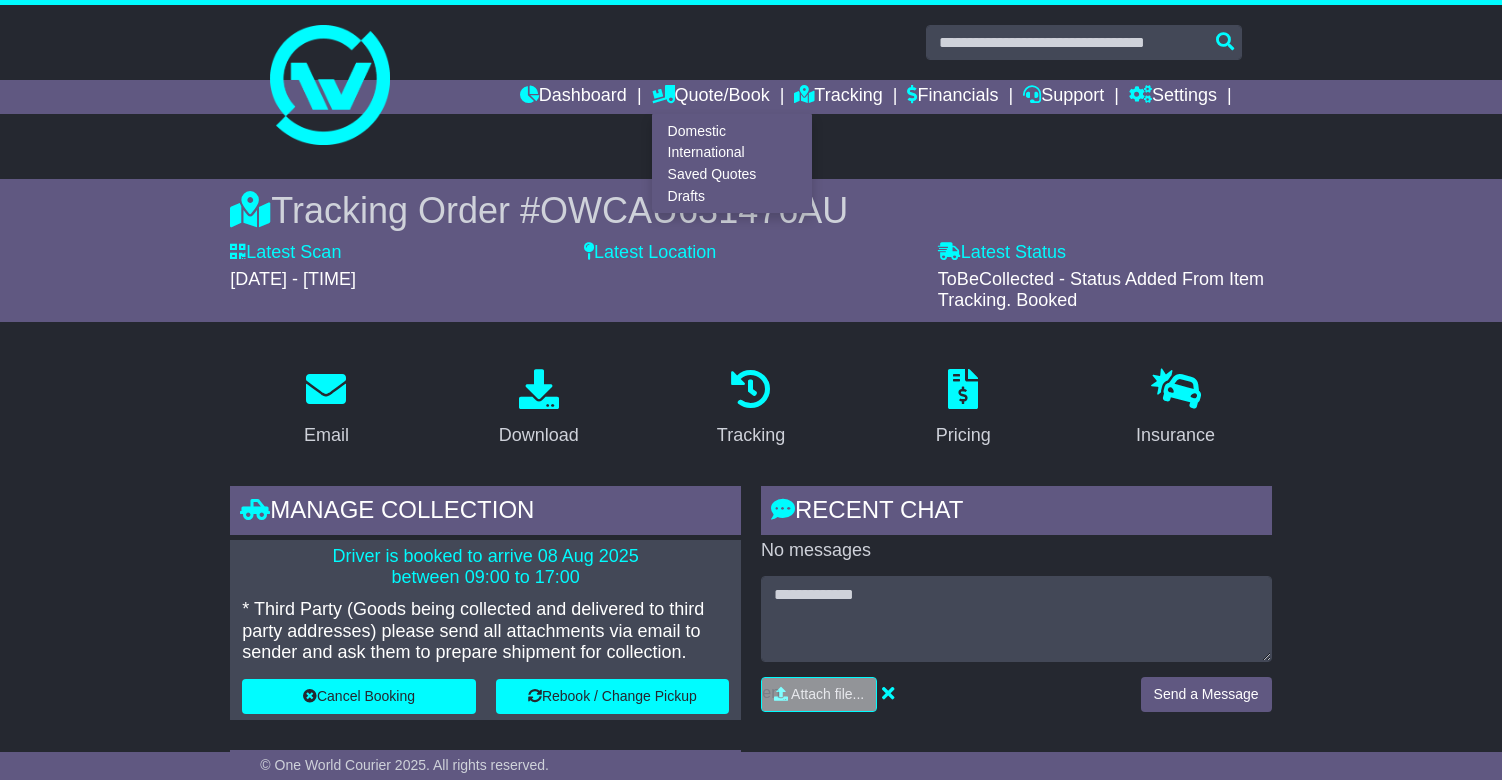 scroll, scrollTop: 0, scrollLeft: 0, axis: both 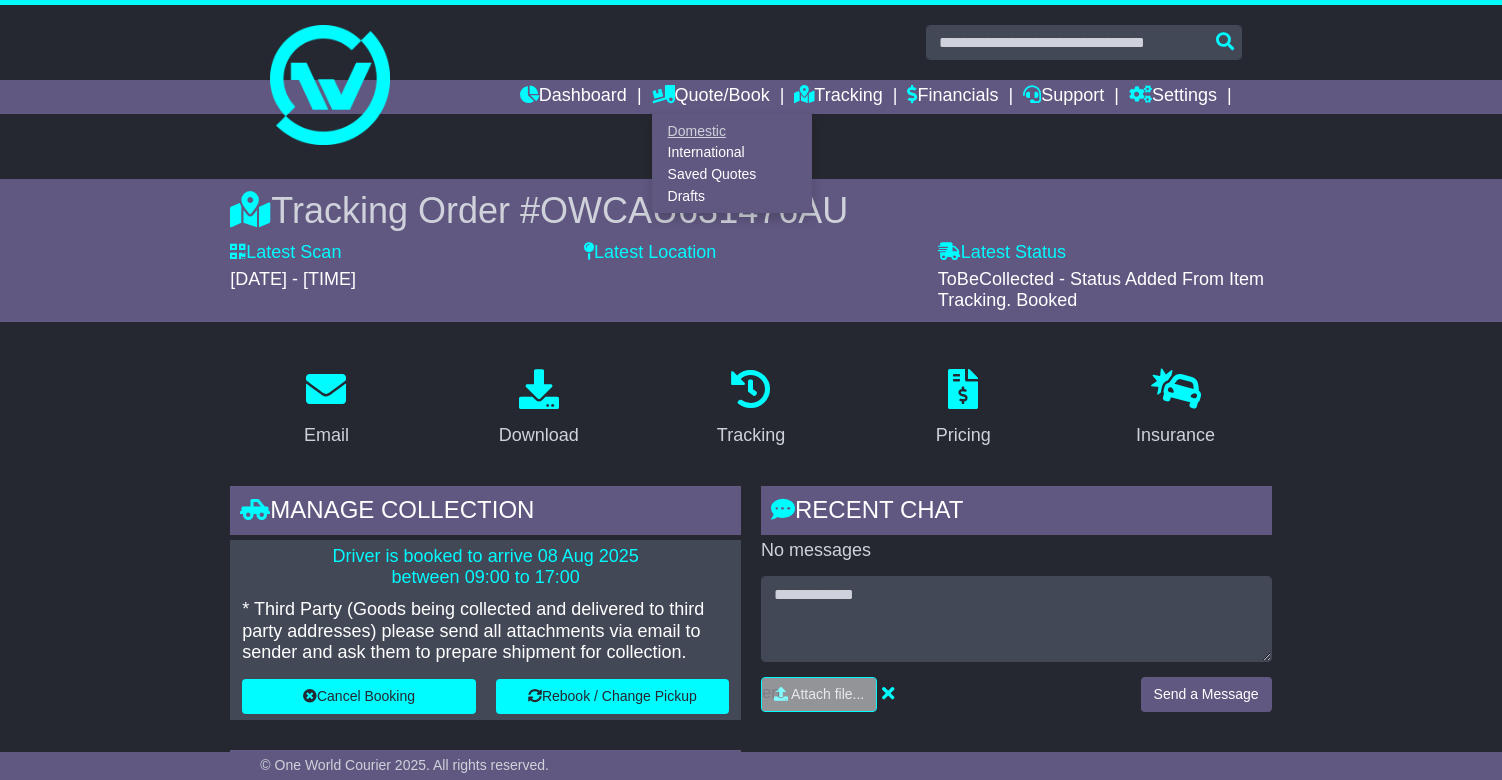 click on "Domestic" at bounding box center (732, 131) 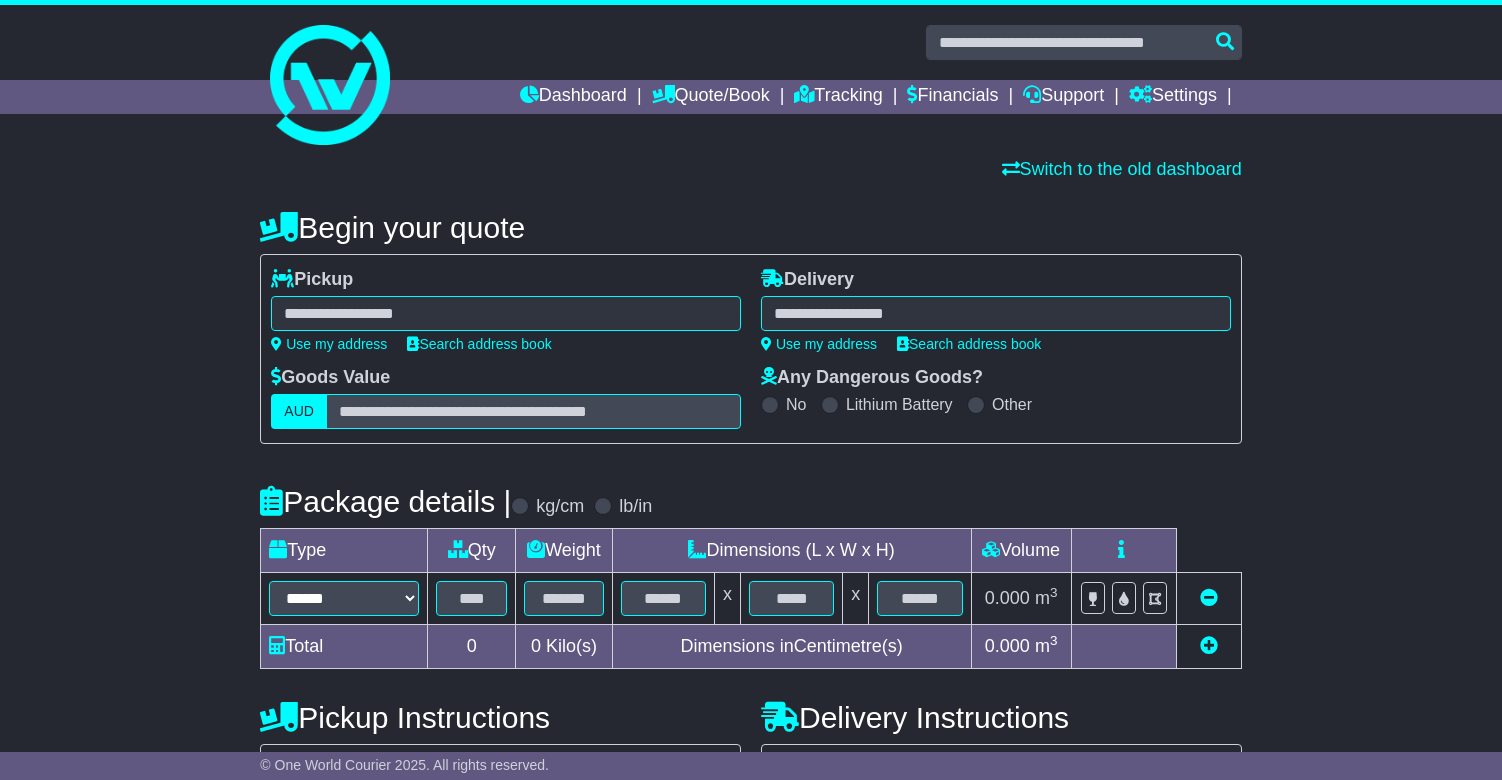 scroll, scrollTop: 0, scrollLeft: 0, axis: both 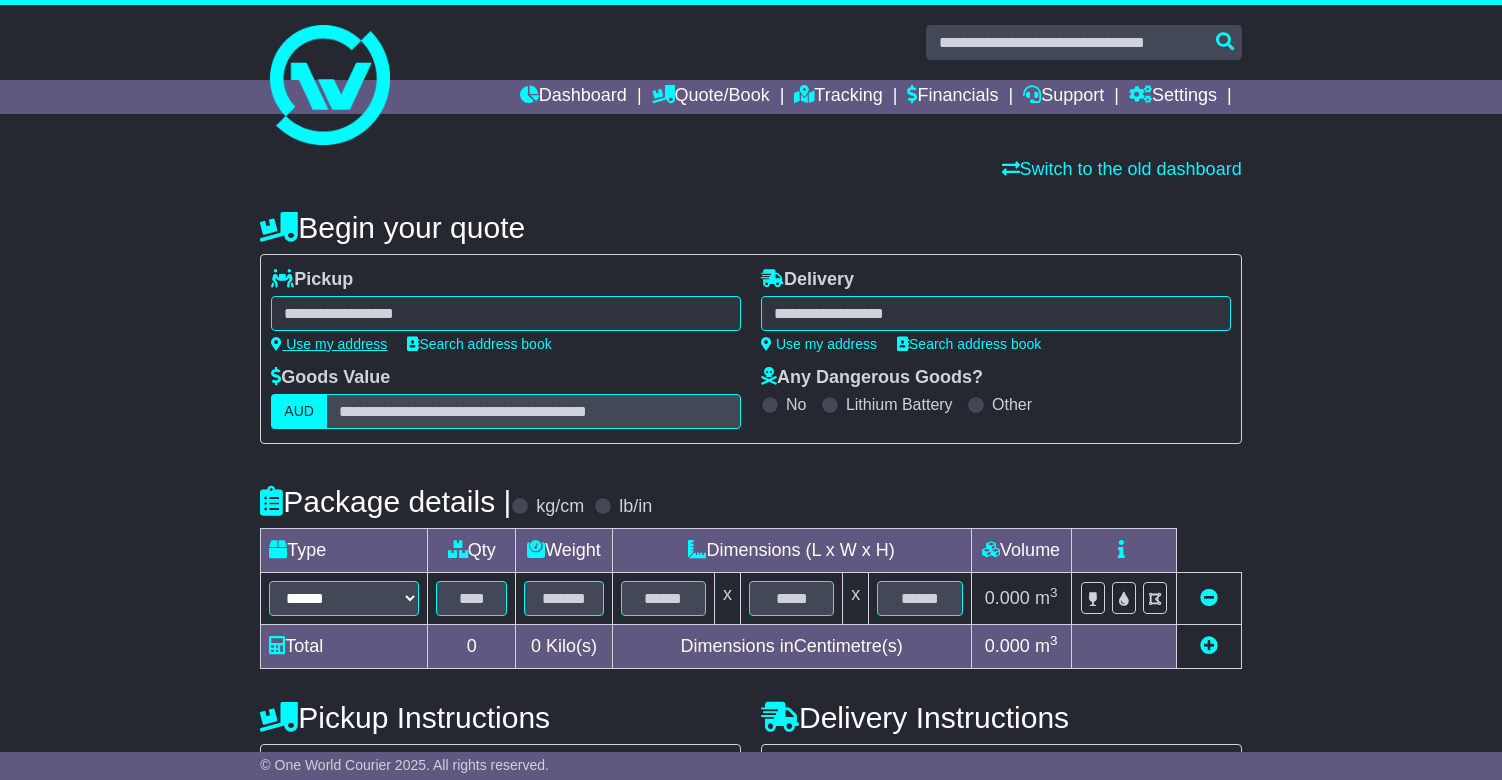 click on "Use my address" at bounding box center (329, 344) 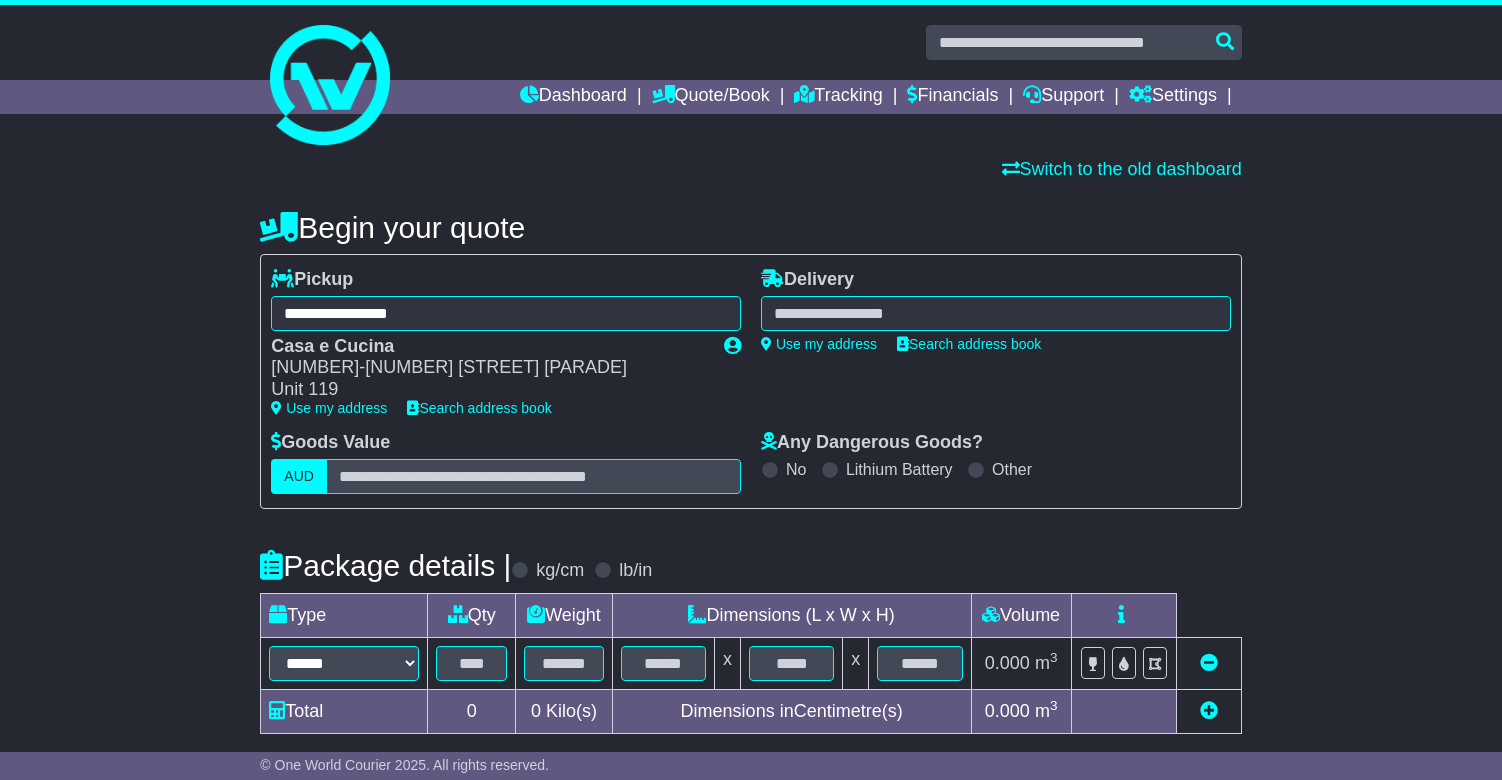 click at bounding box center [996, 313] 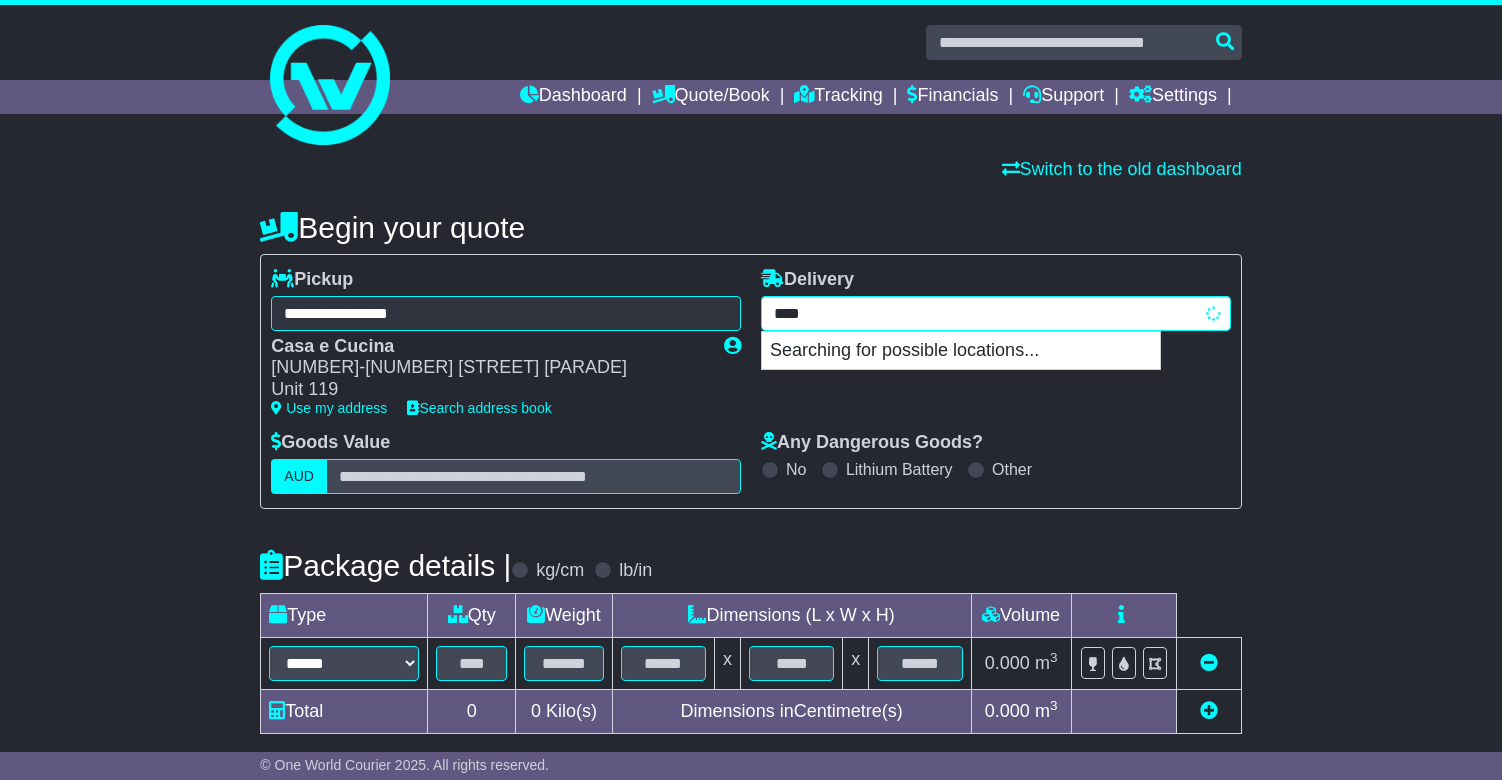 type on "*****" 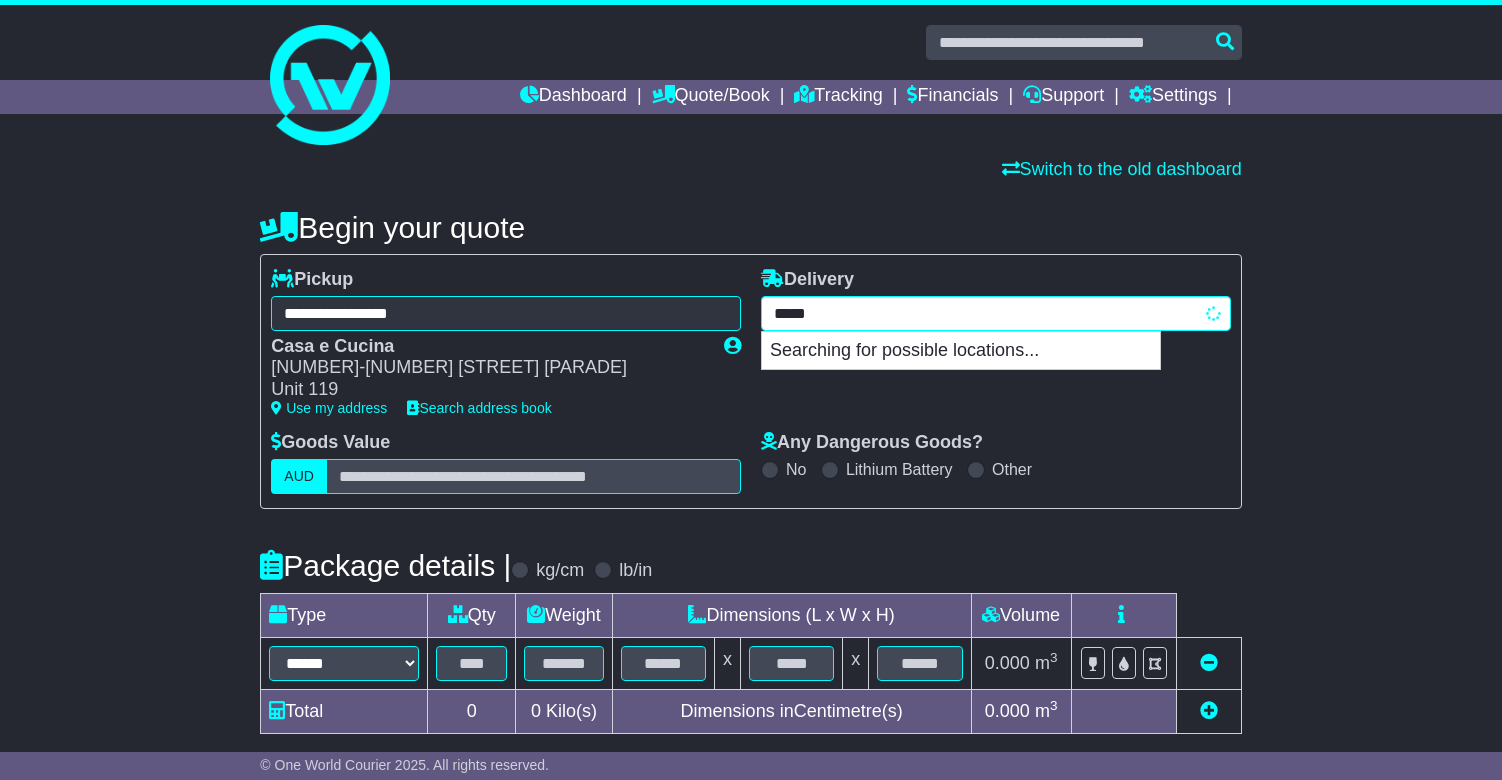type on "**********" 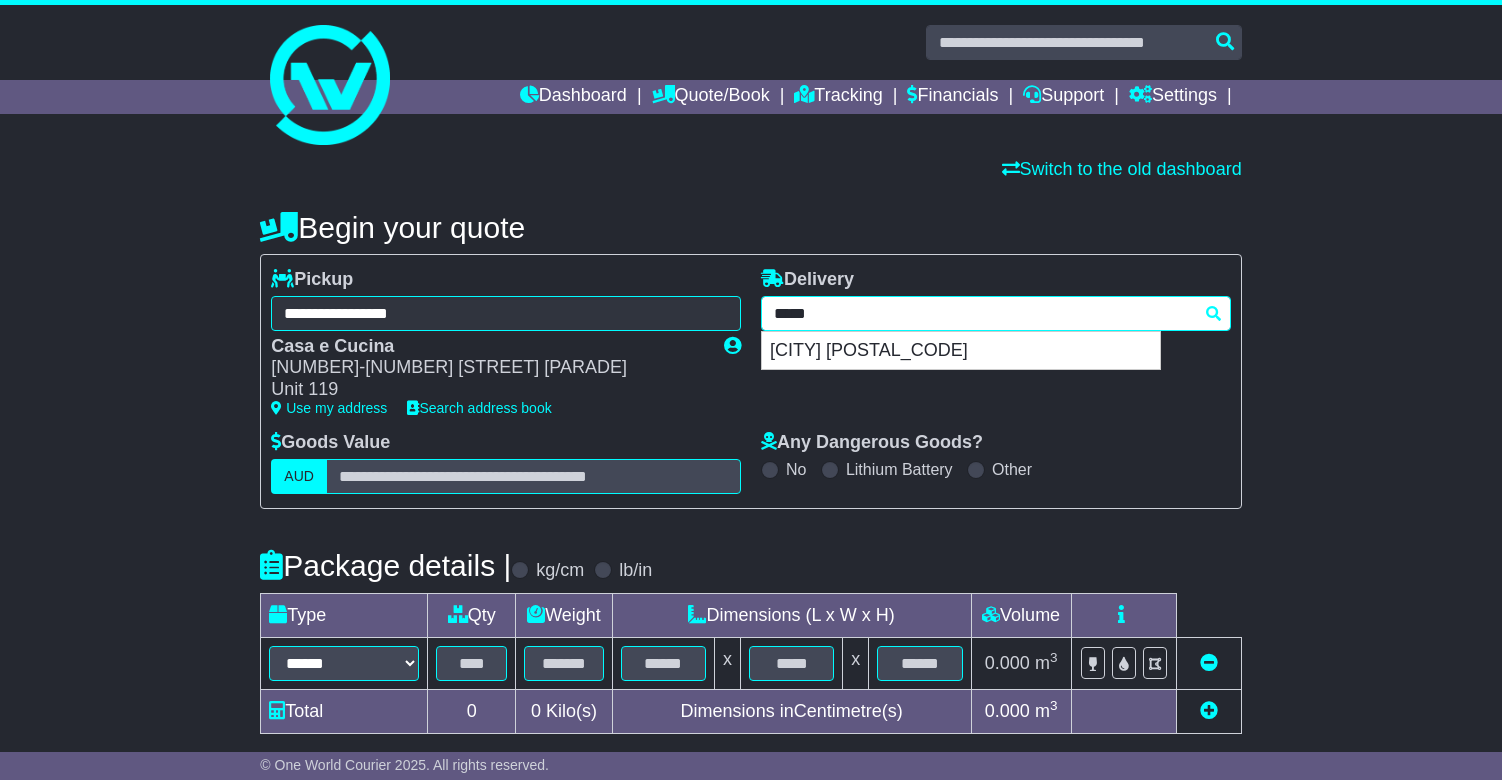 type 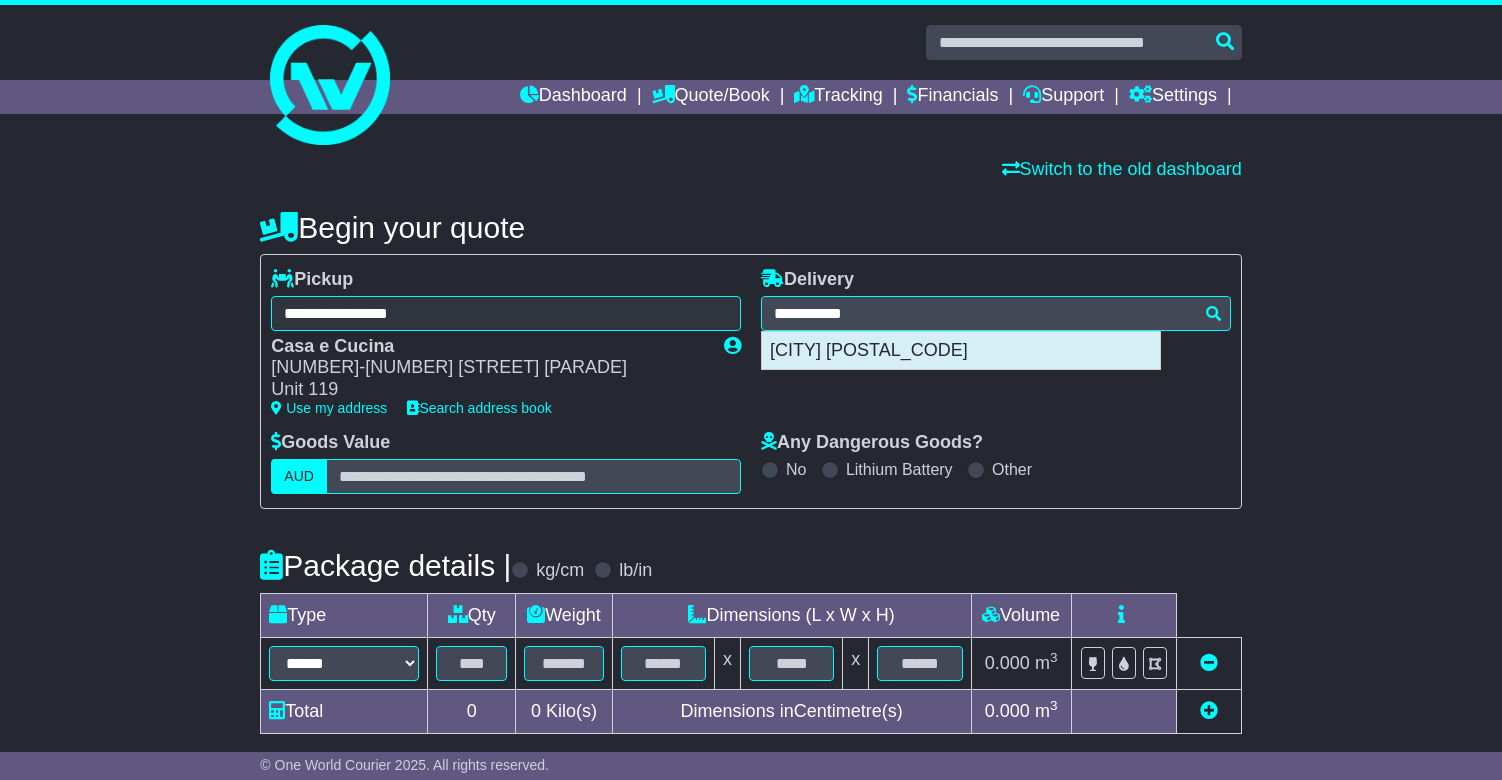 type on "**********" 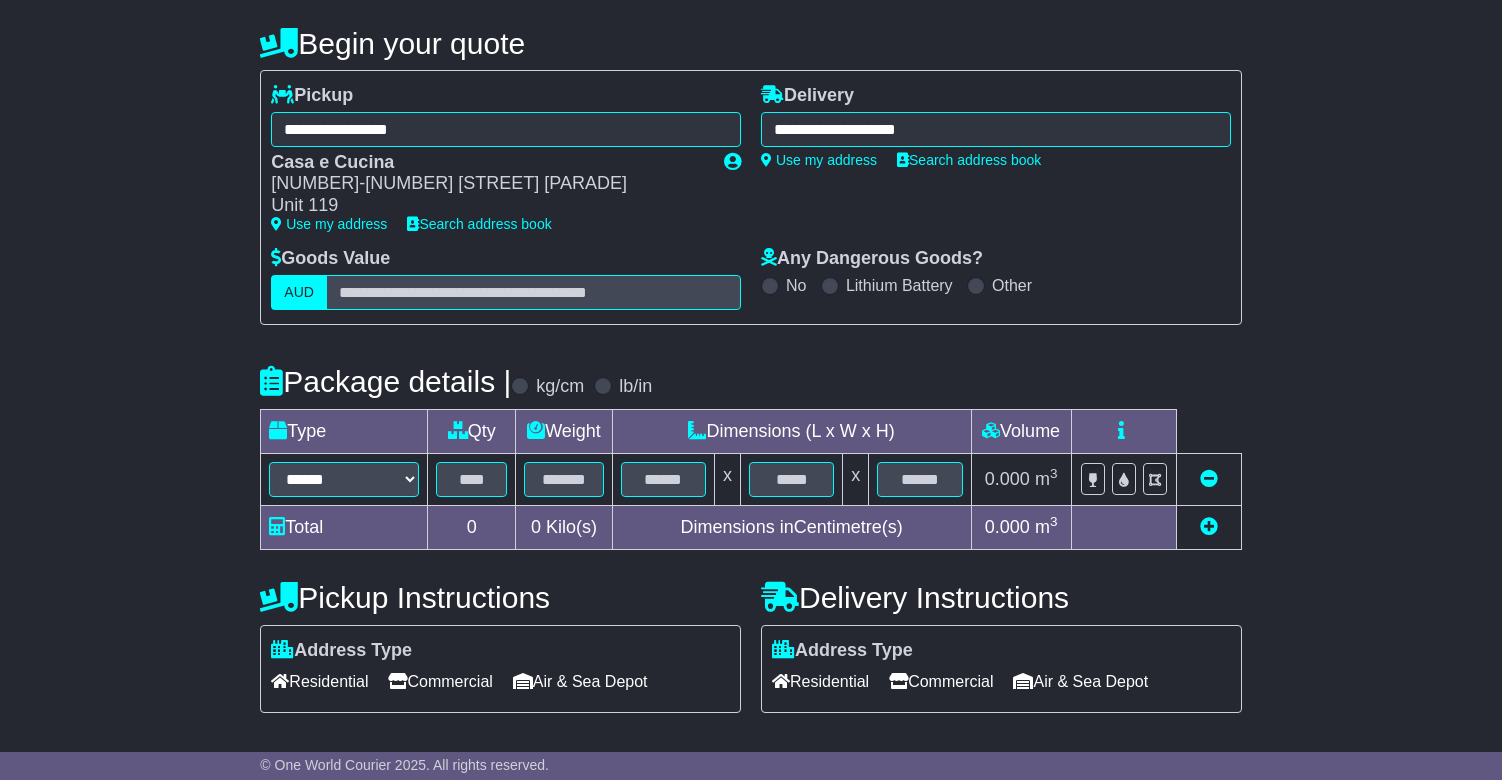 scroll, scrollTop: 234, scrollLeft: 0, axis: vertical 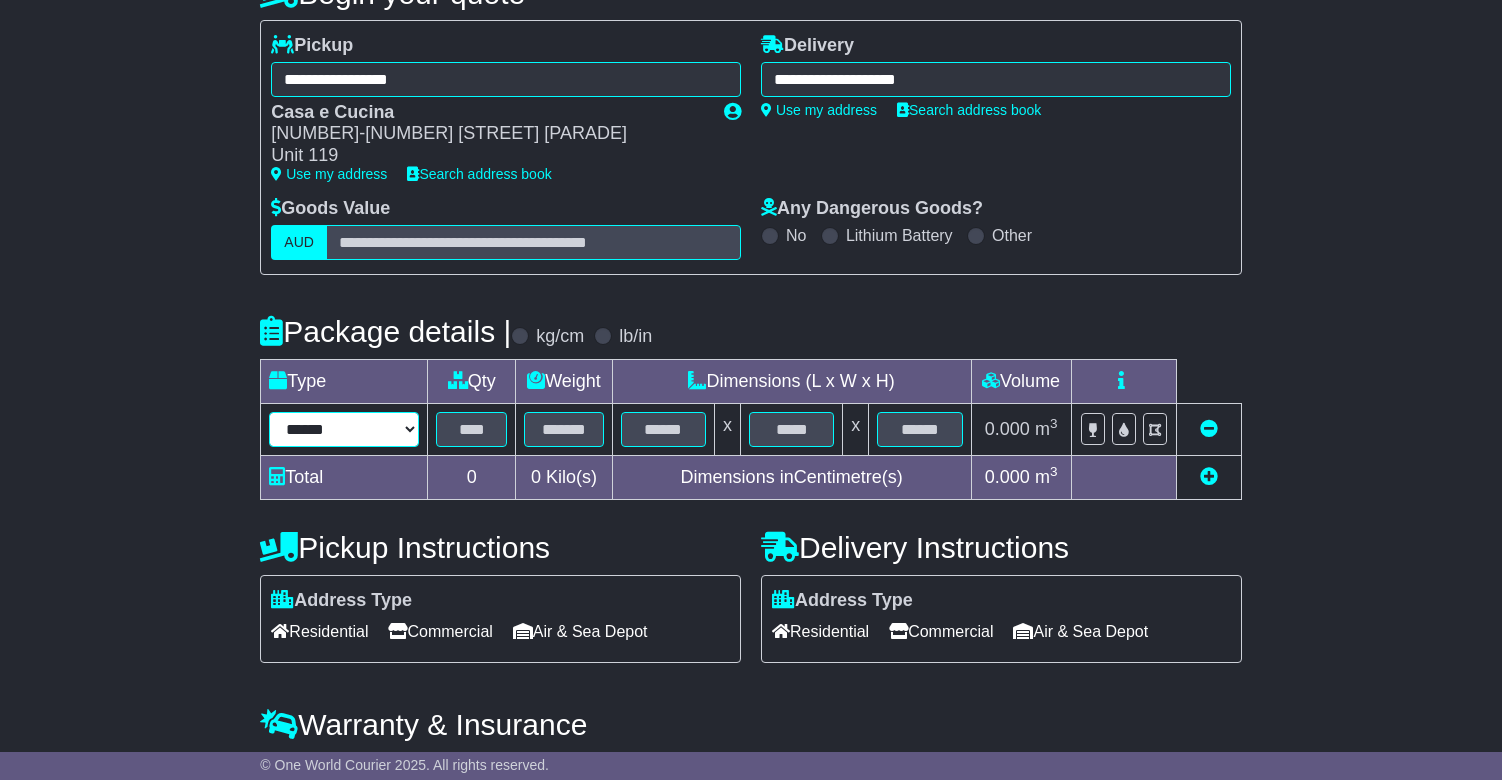 select on "****" 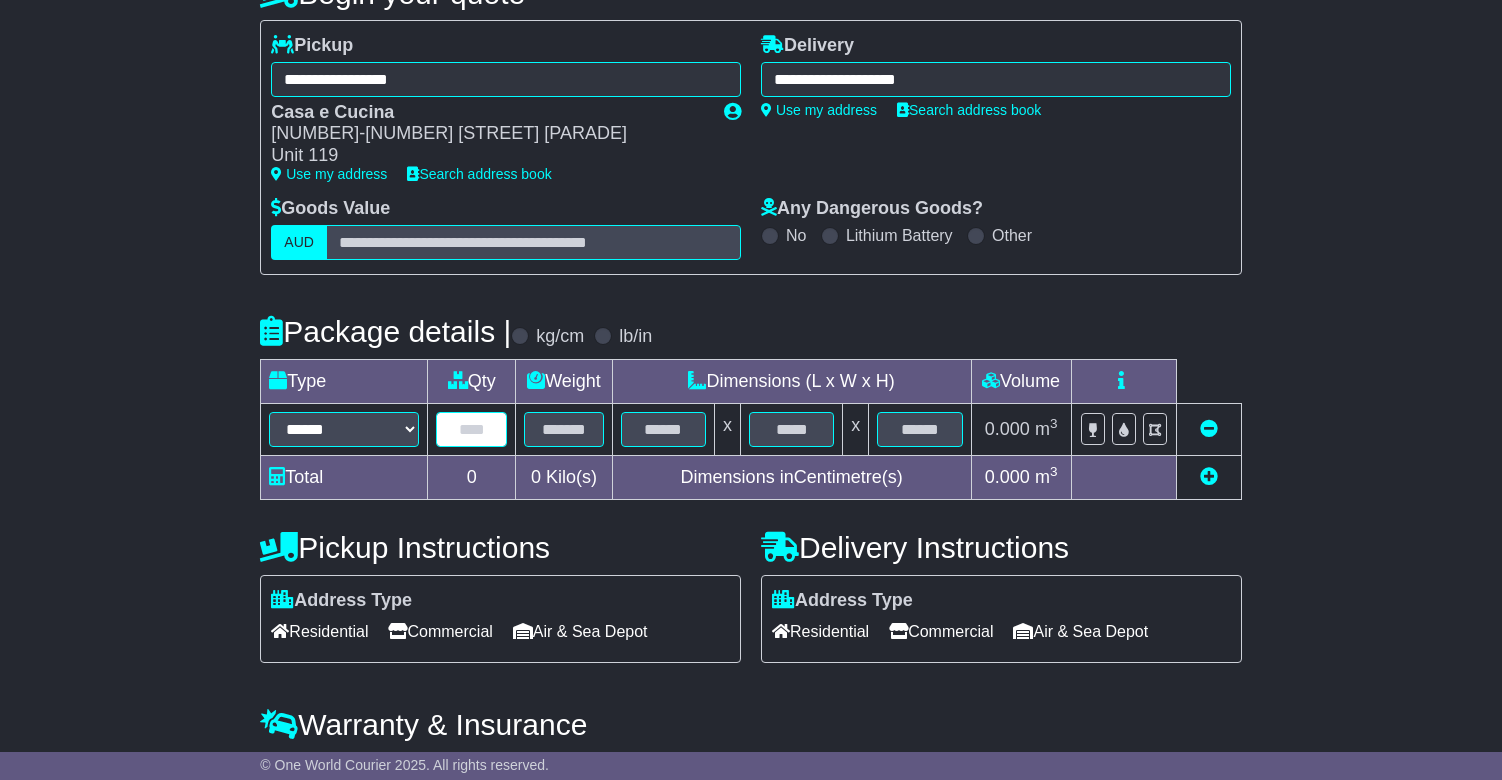 click at bounding box center [471, 429] 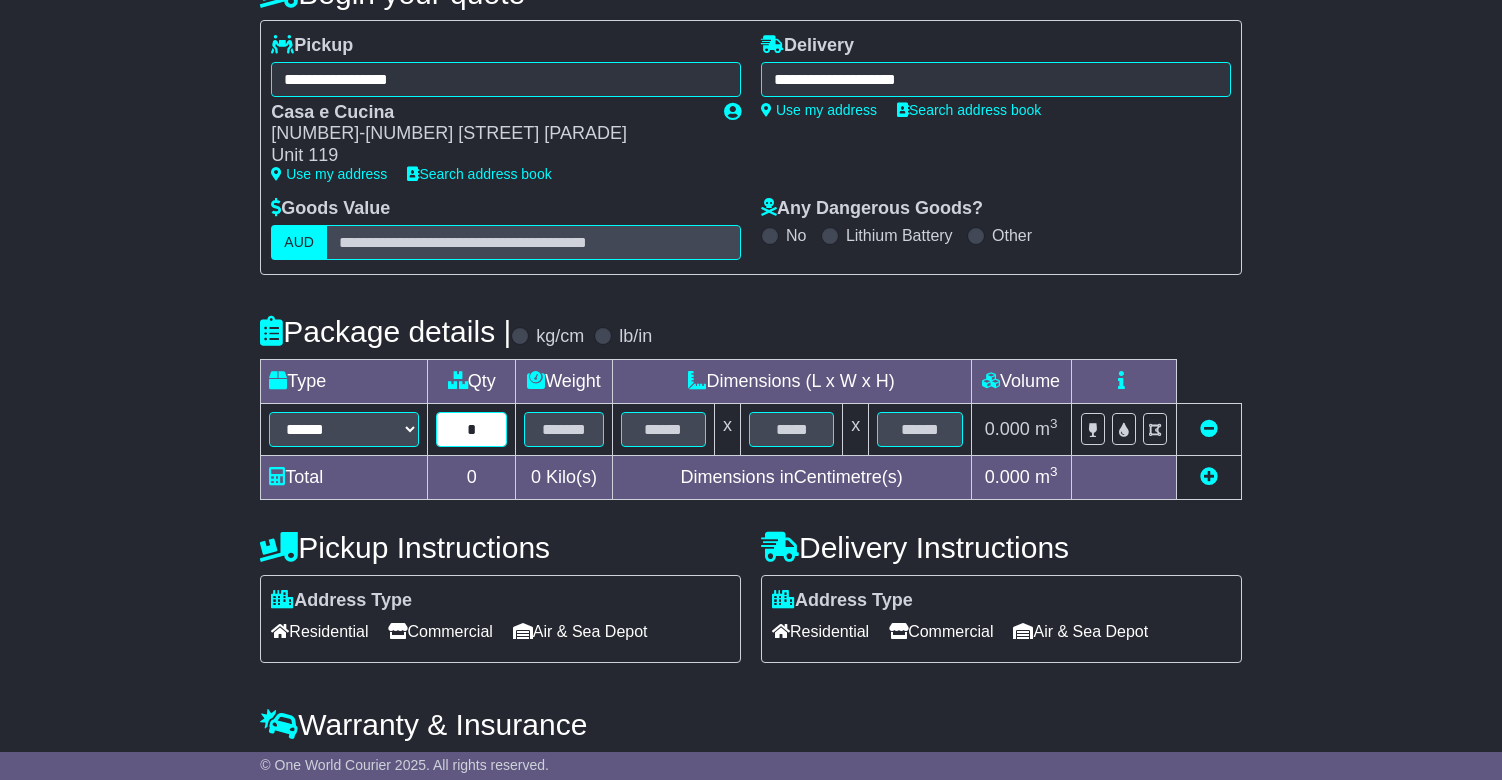 type on "*" 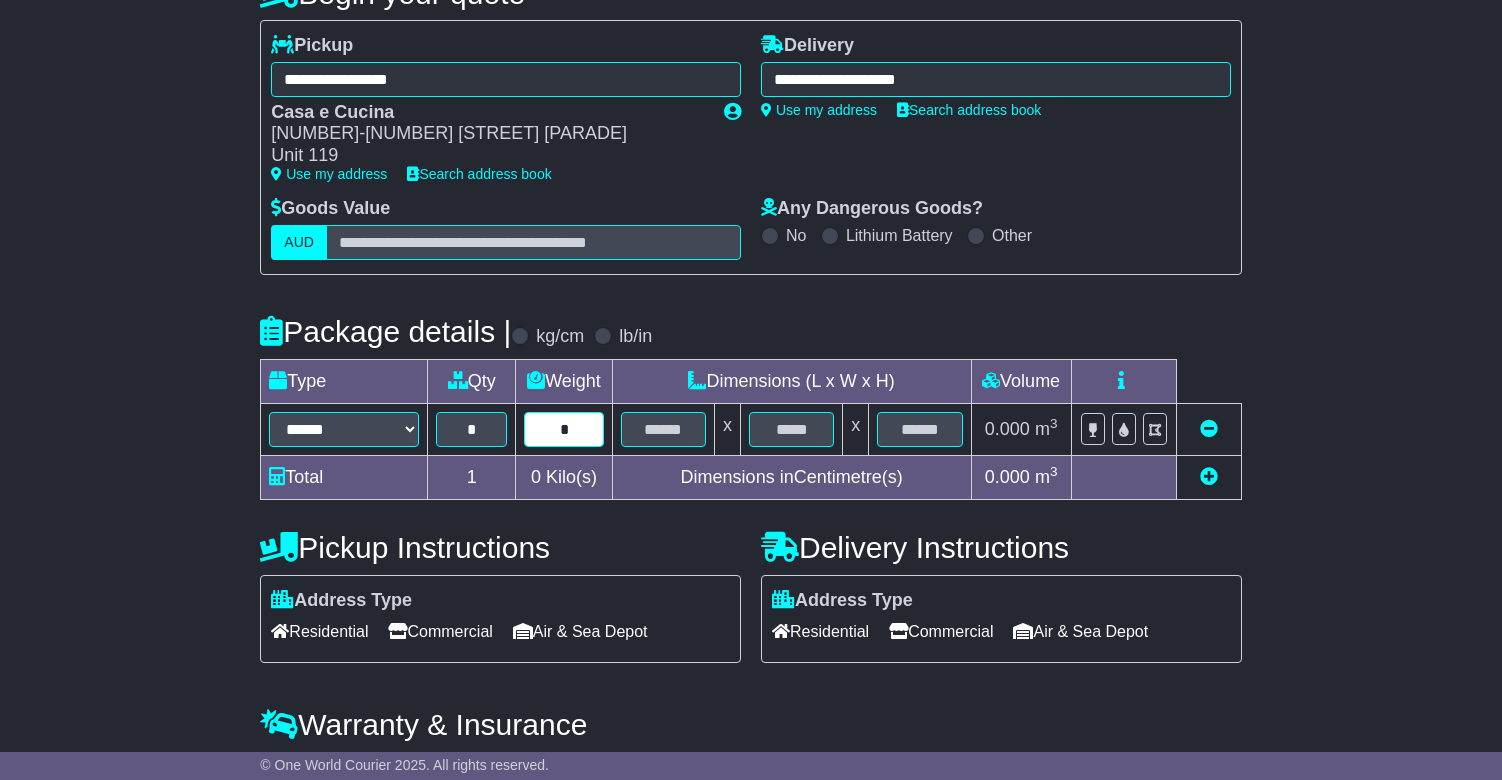 type on "*" 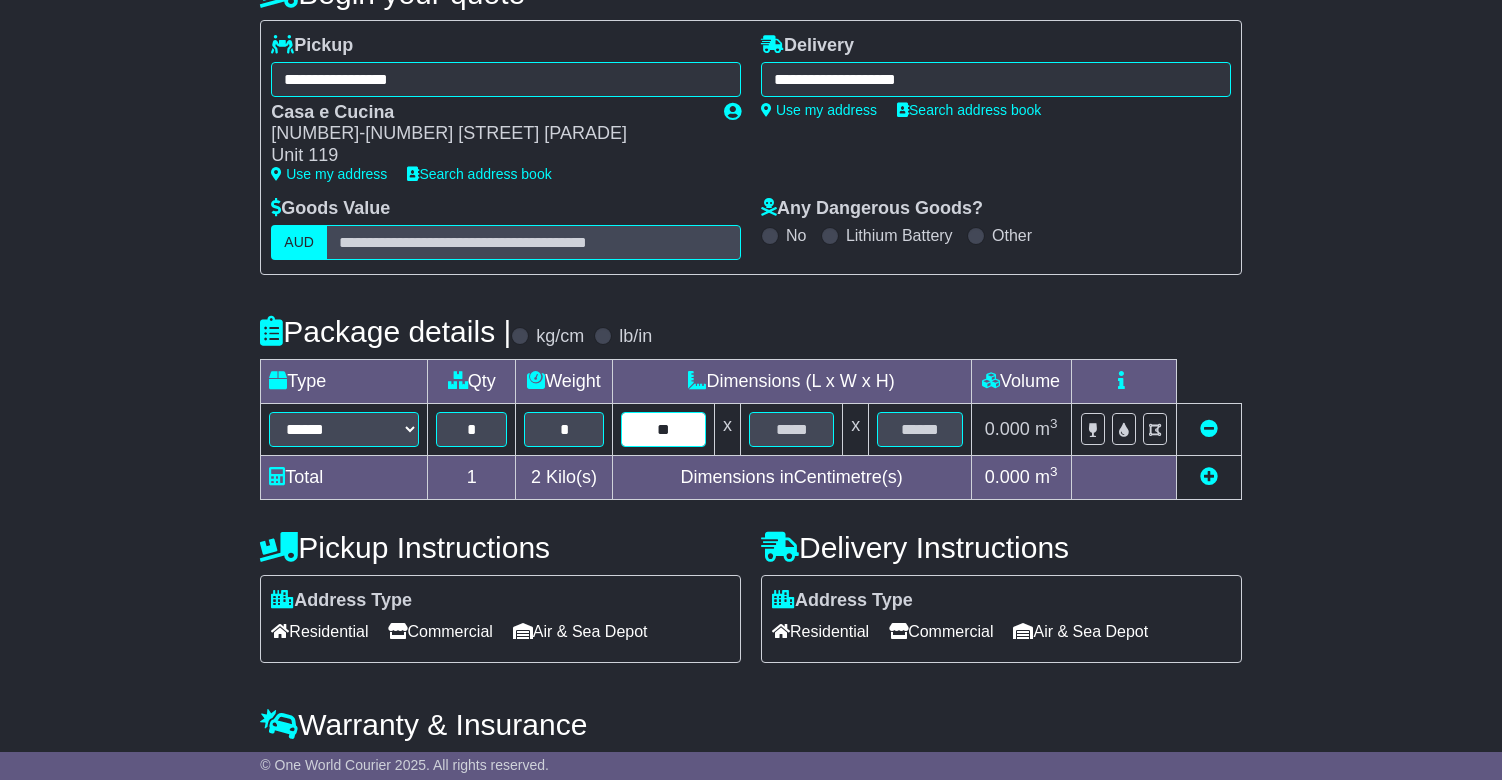 type on "**" 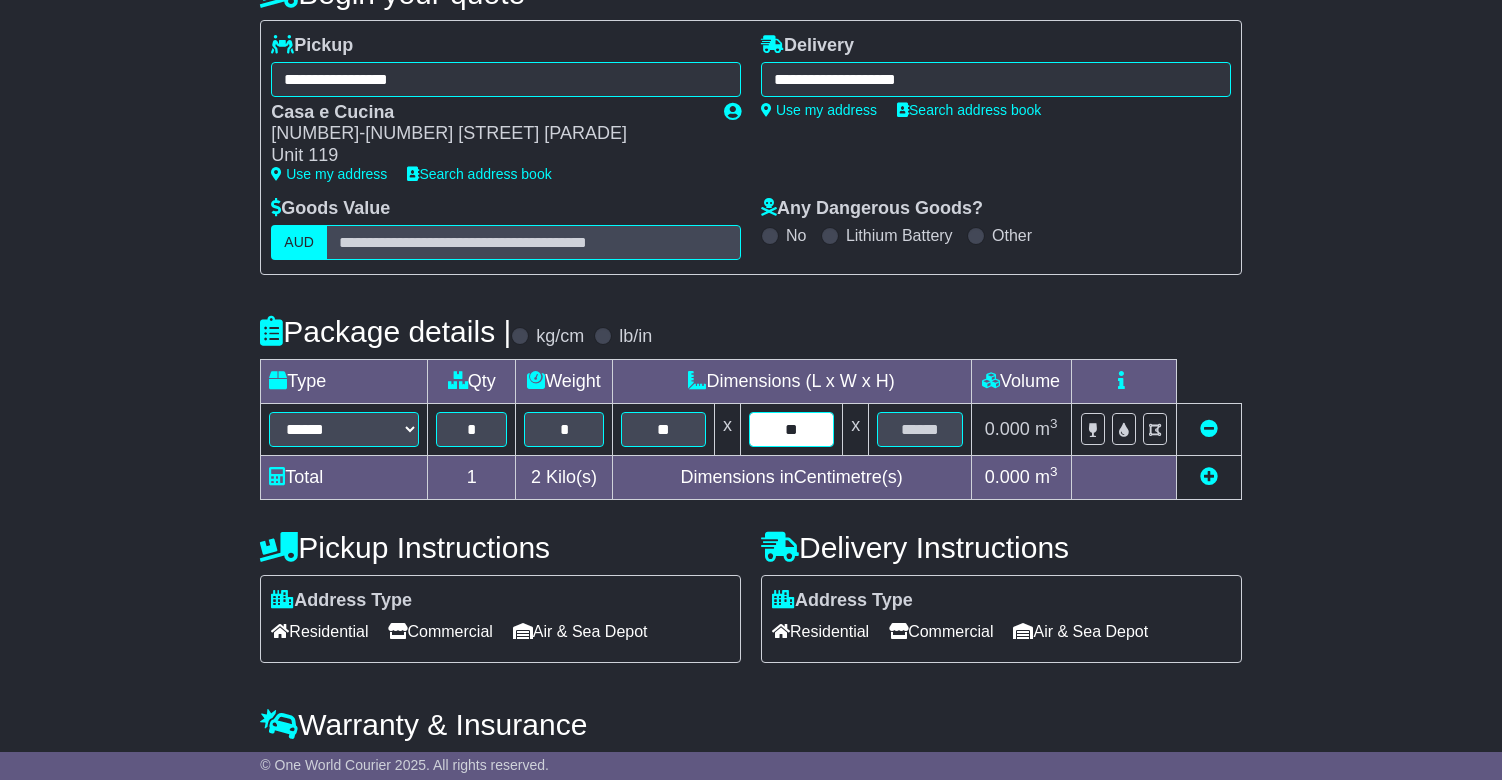 type on "**" 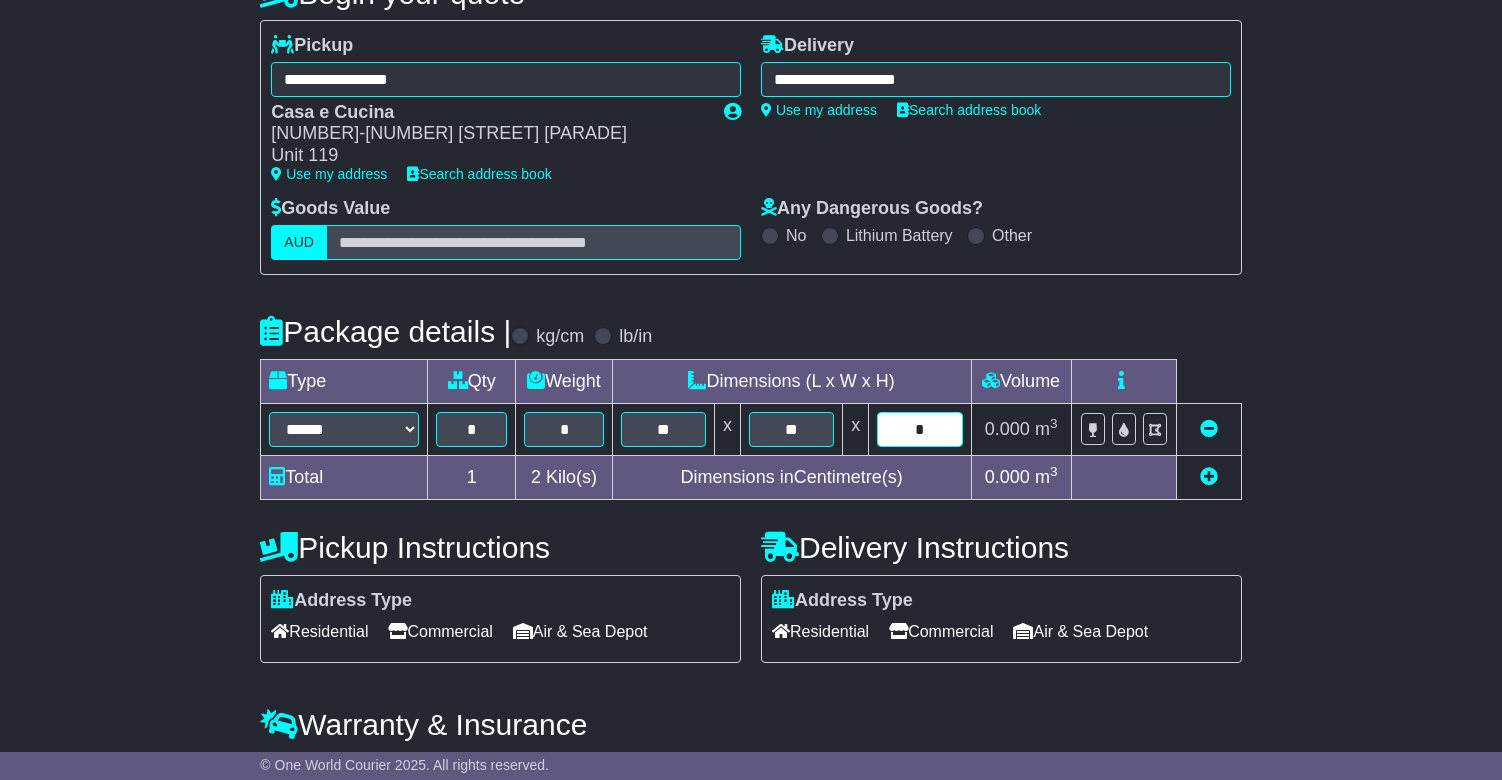 type on "*" 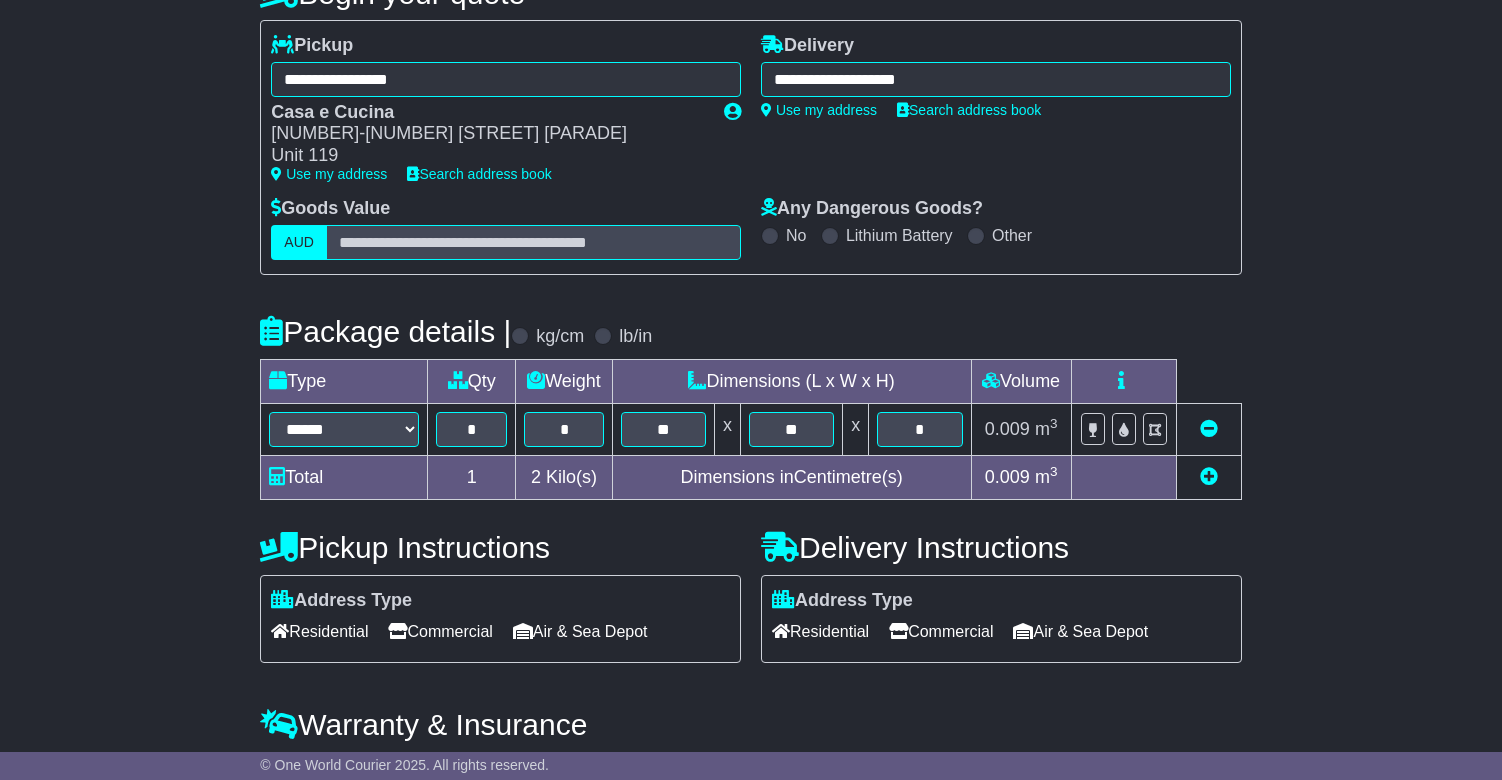 click on "Residential" at bounding box center (820, 631) 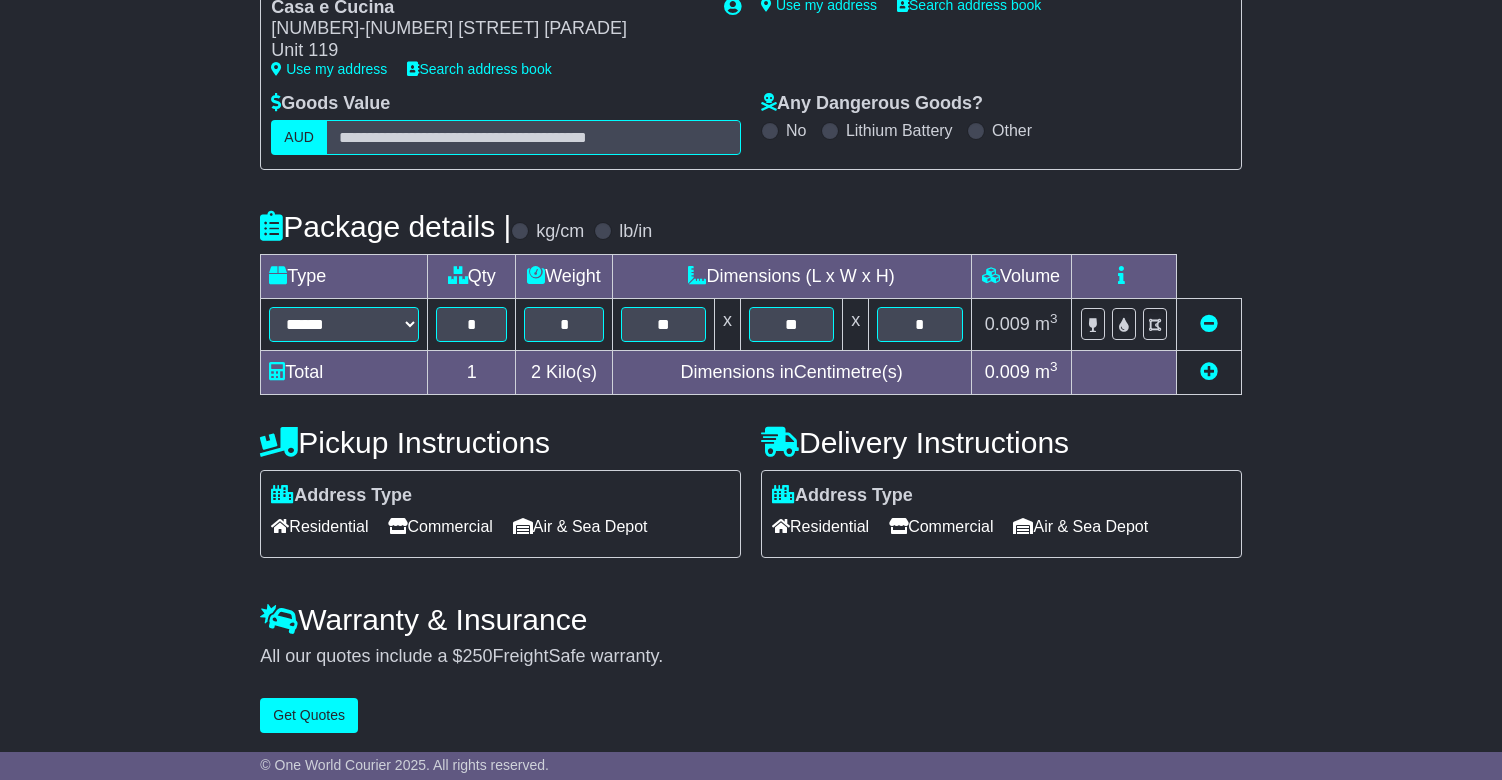scroll, scrollTop: 338, scrollLeft: 0, axis: vertical 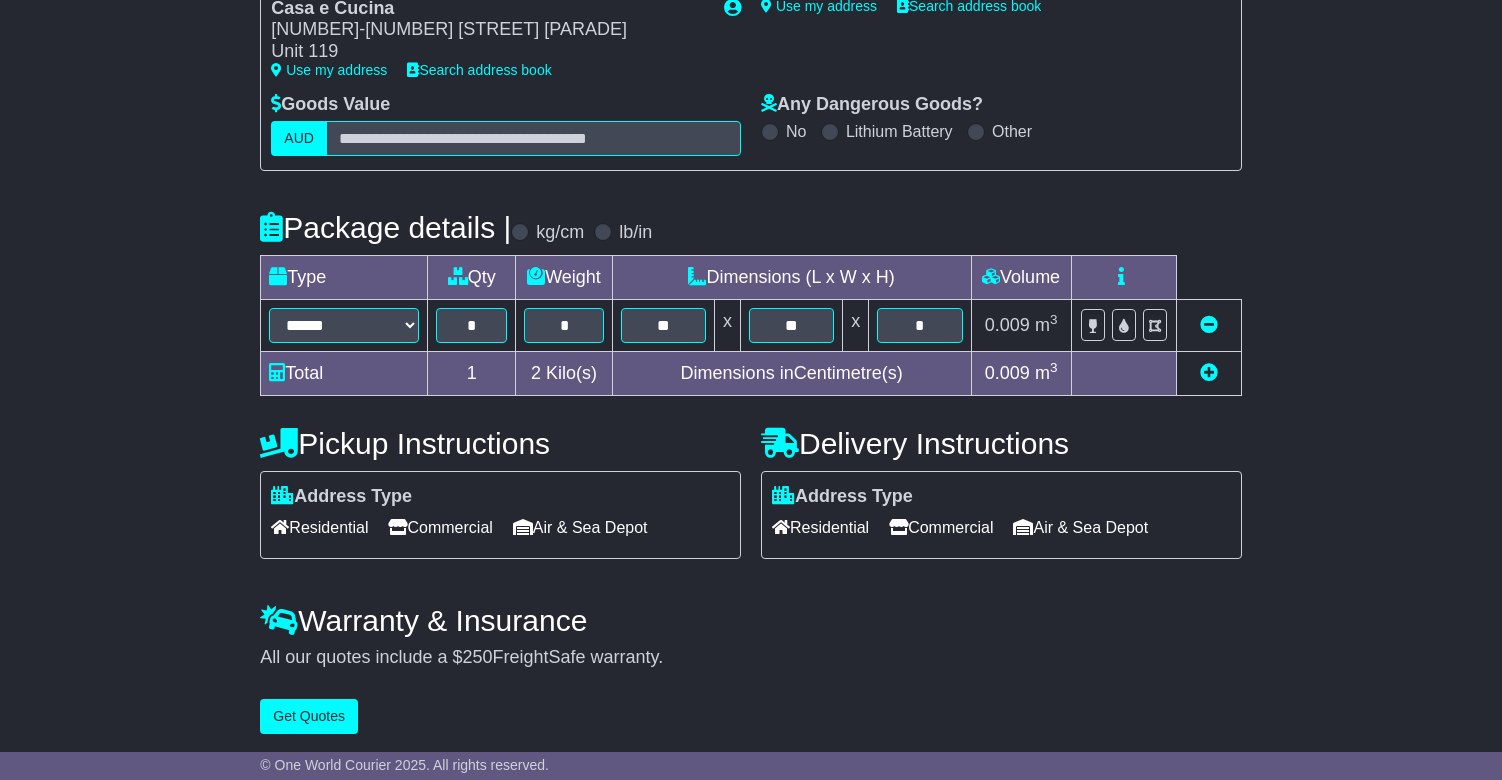 click on "Get Quotes" at bounding box center [309, 716] 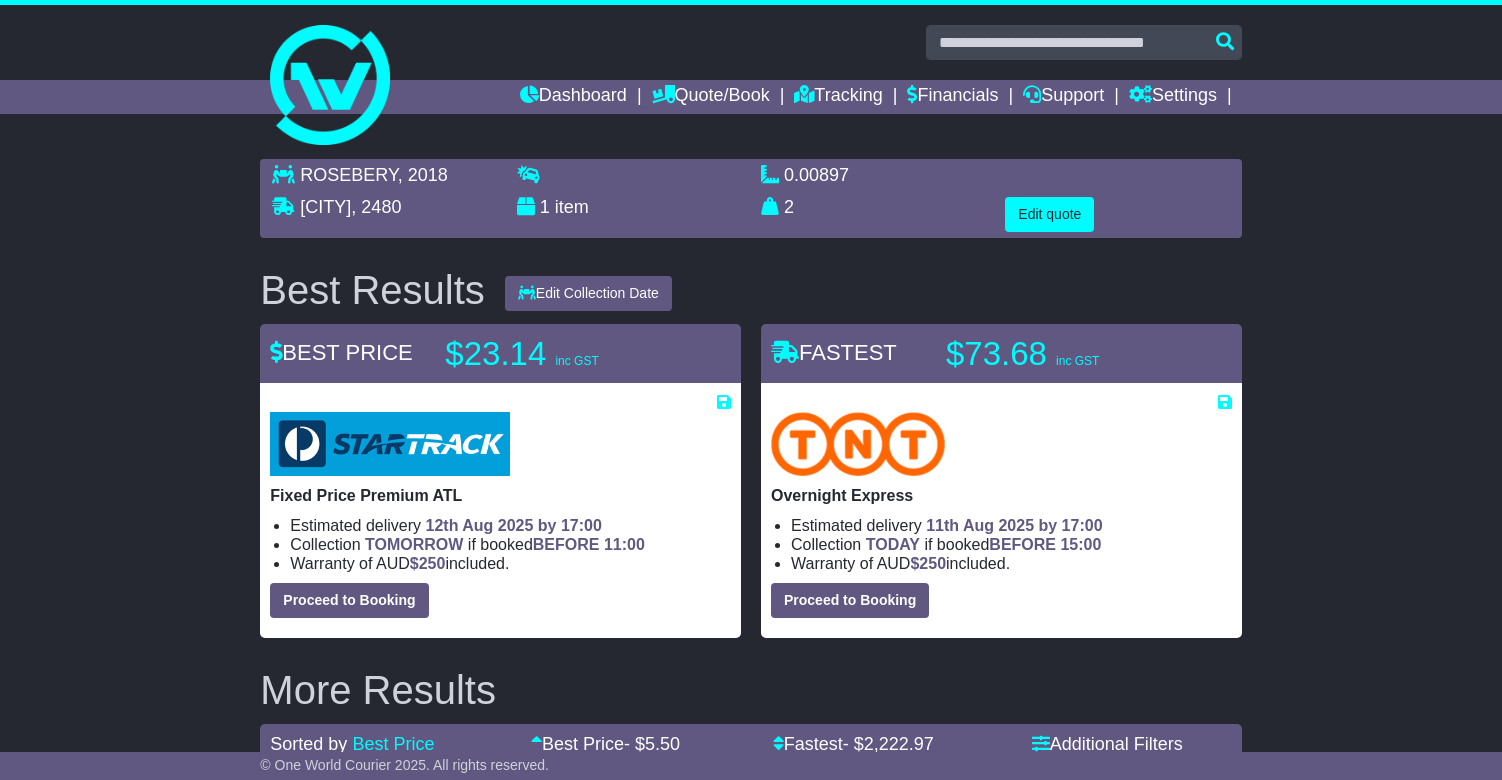 scroll, scrollTop: 0, scrollLeft: 0, axis: both 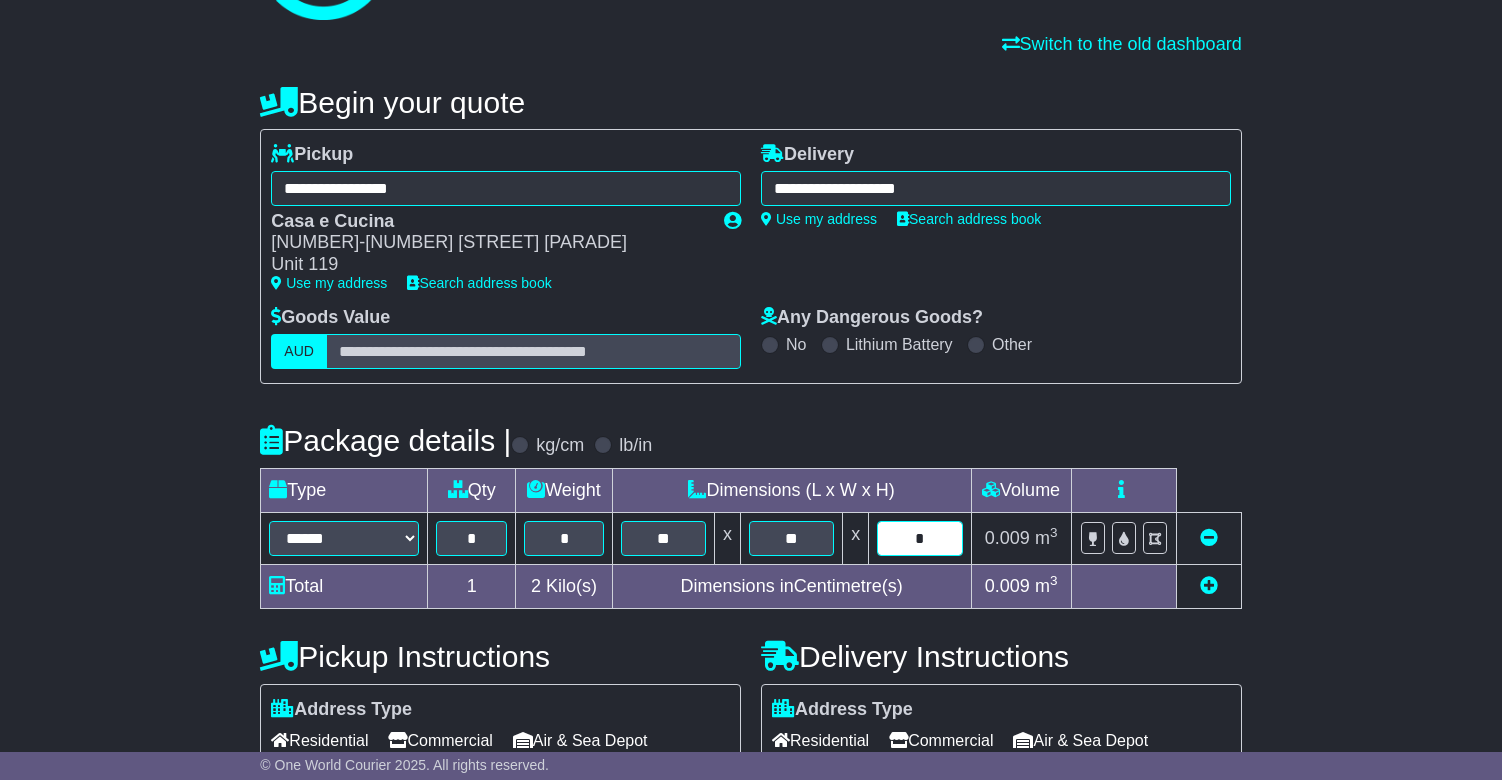 click on "*" at bounding box center (919, 538) 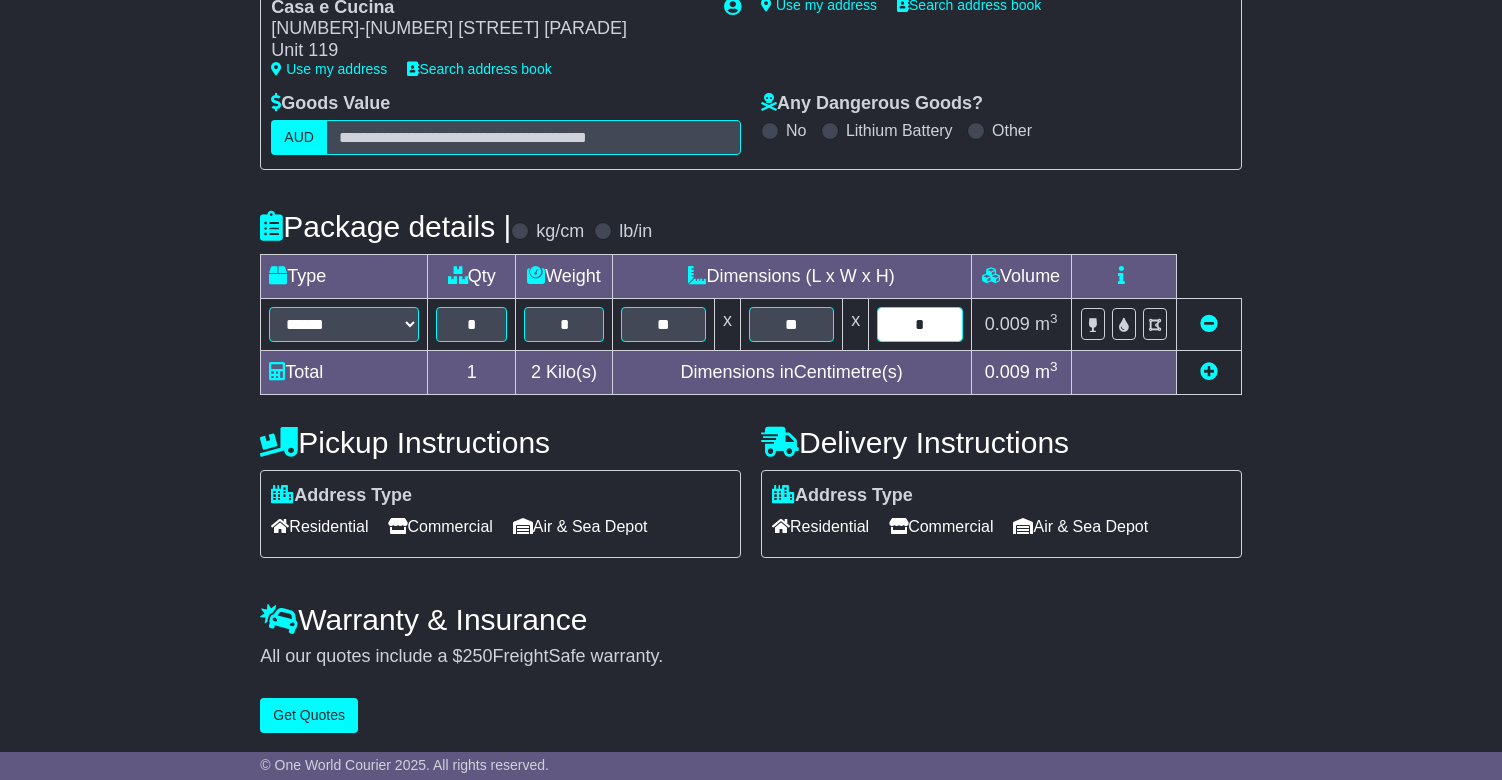 scroll, scrollTop: 338, scrollLeft: 0, axis: vertical 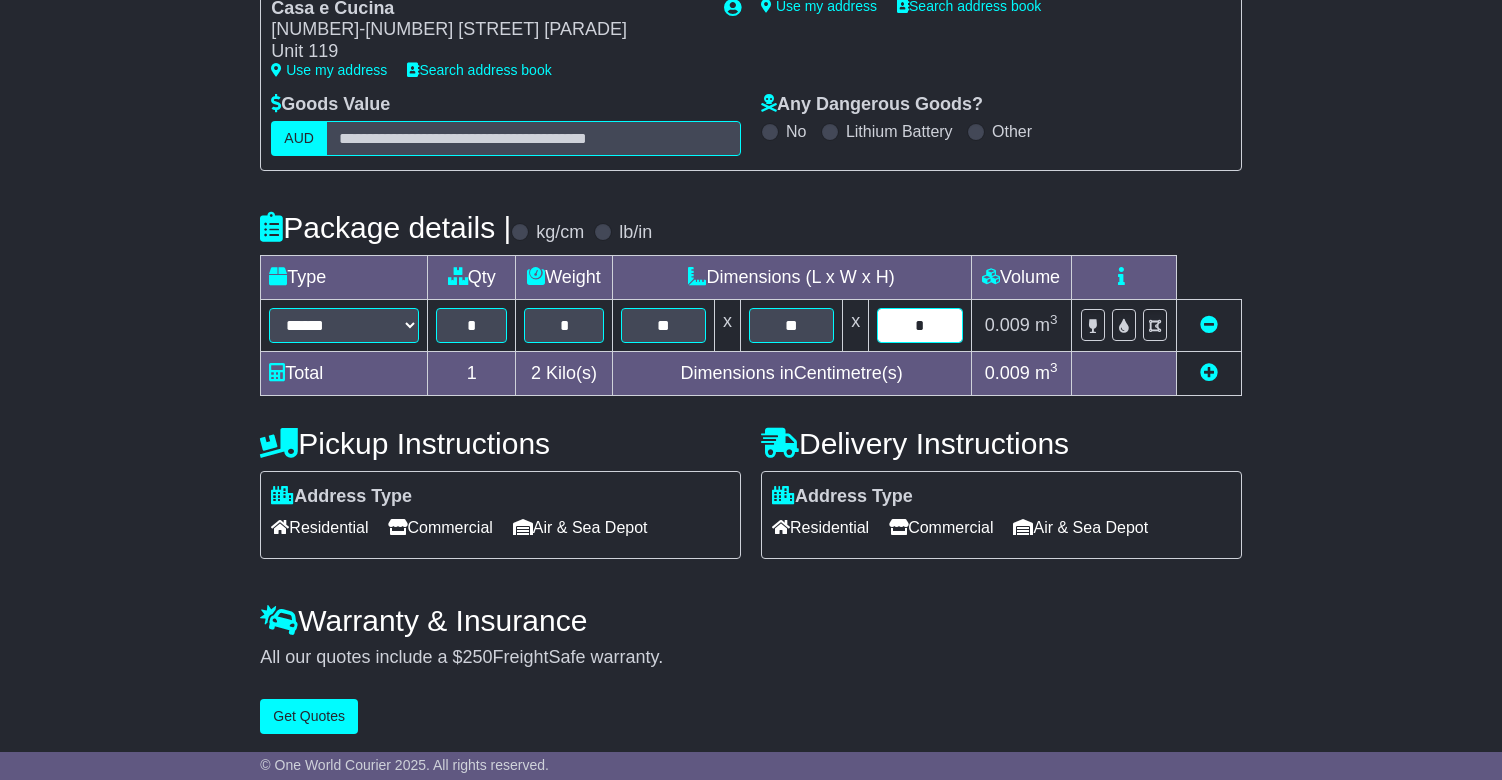 type on "*" 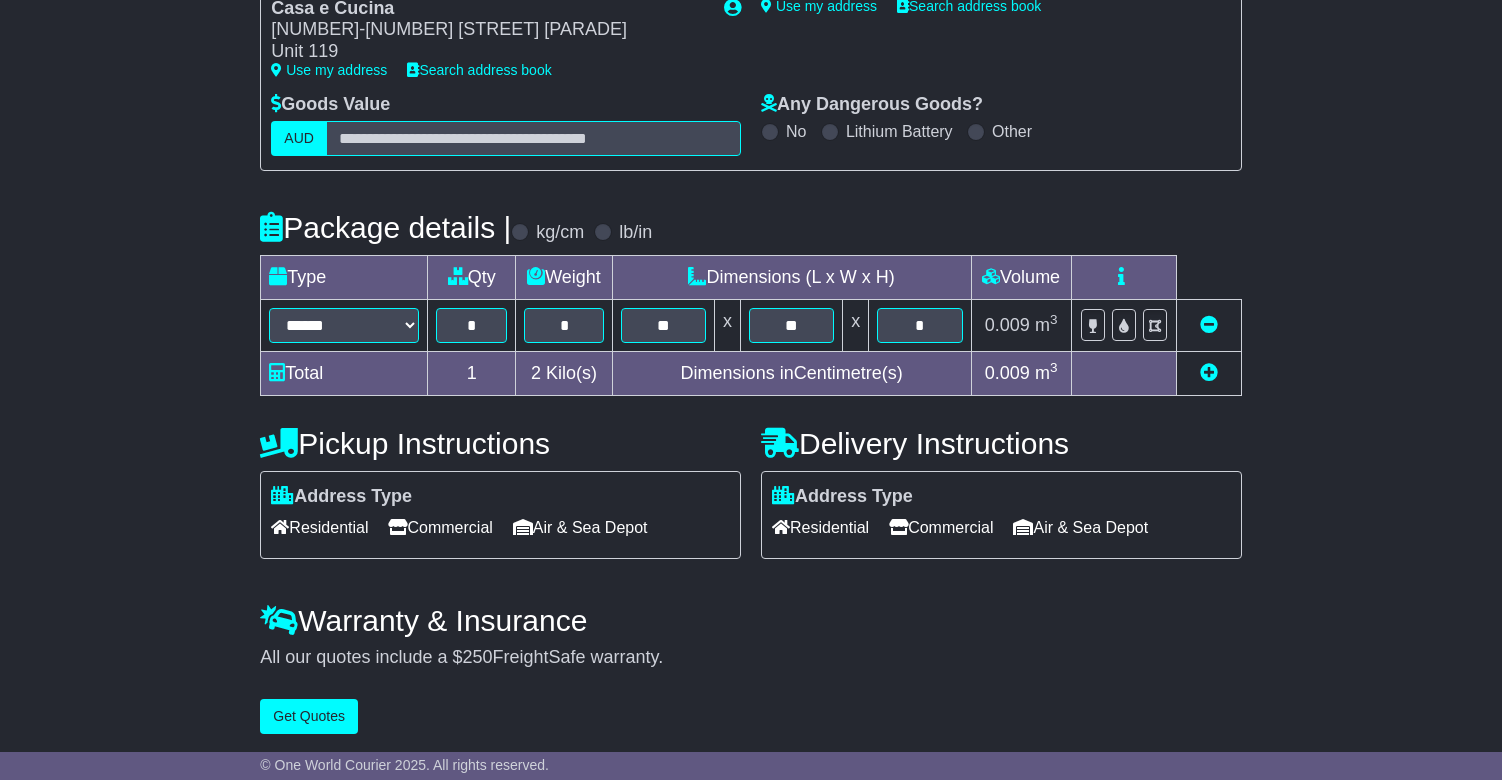click on "Get Quotes" at bounding box center [309, 716] 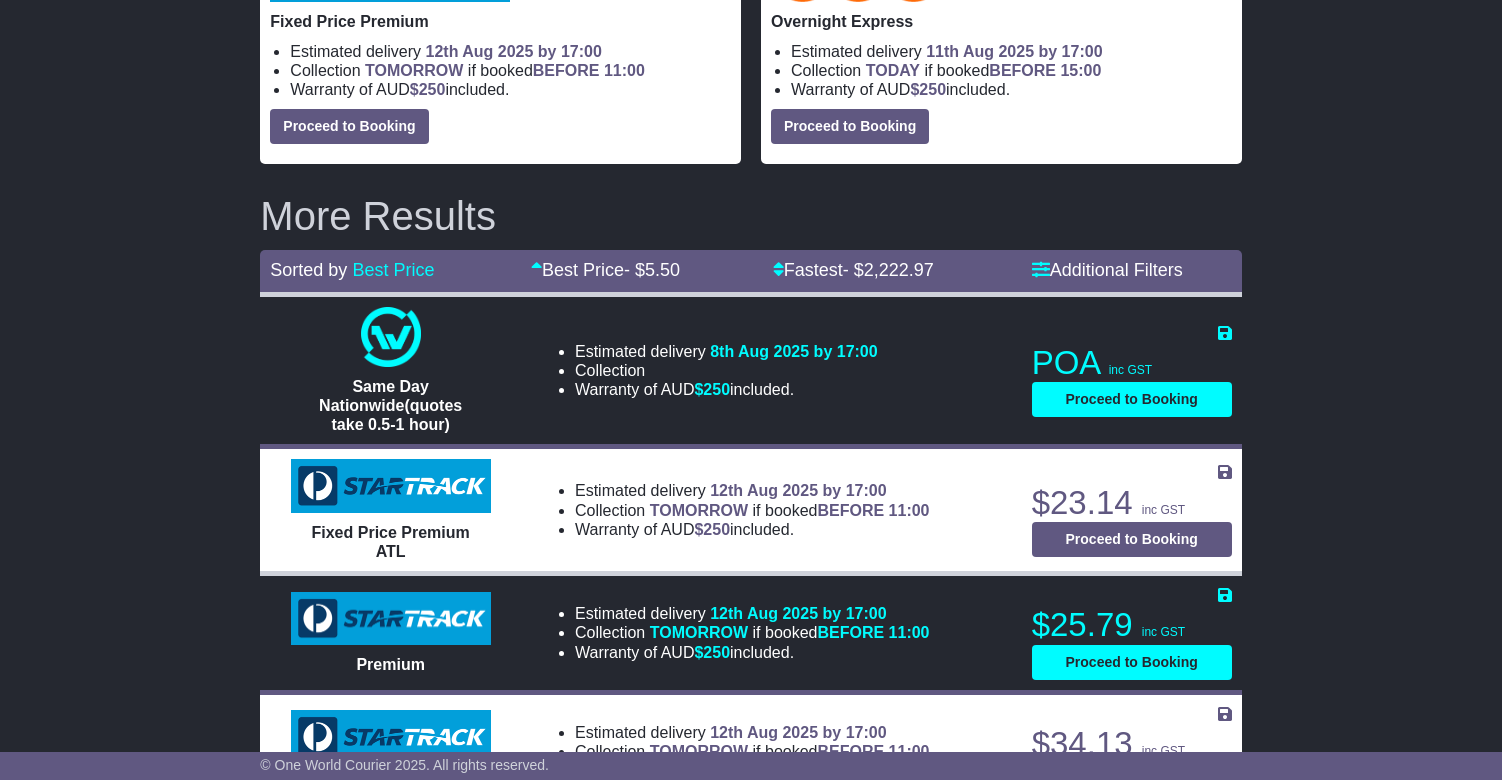 scroll, scrollTop: 491, scrollLeft: 0, axis: vertical 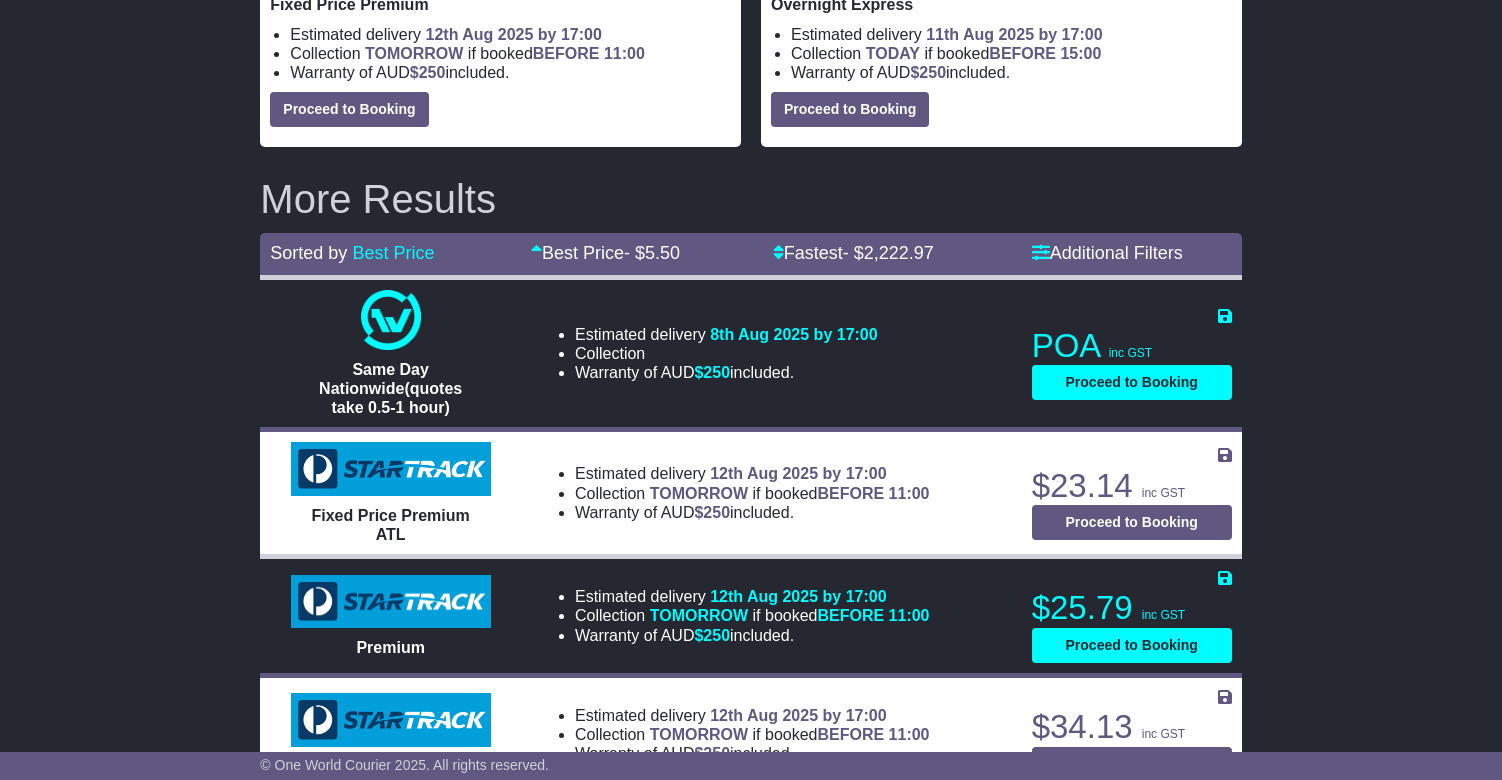click on "Proceed to Booking" at bounding box center [1132, 522] 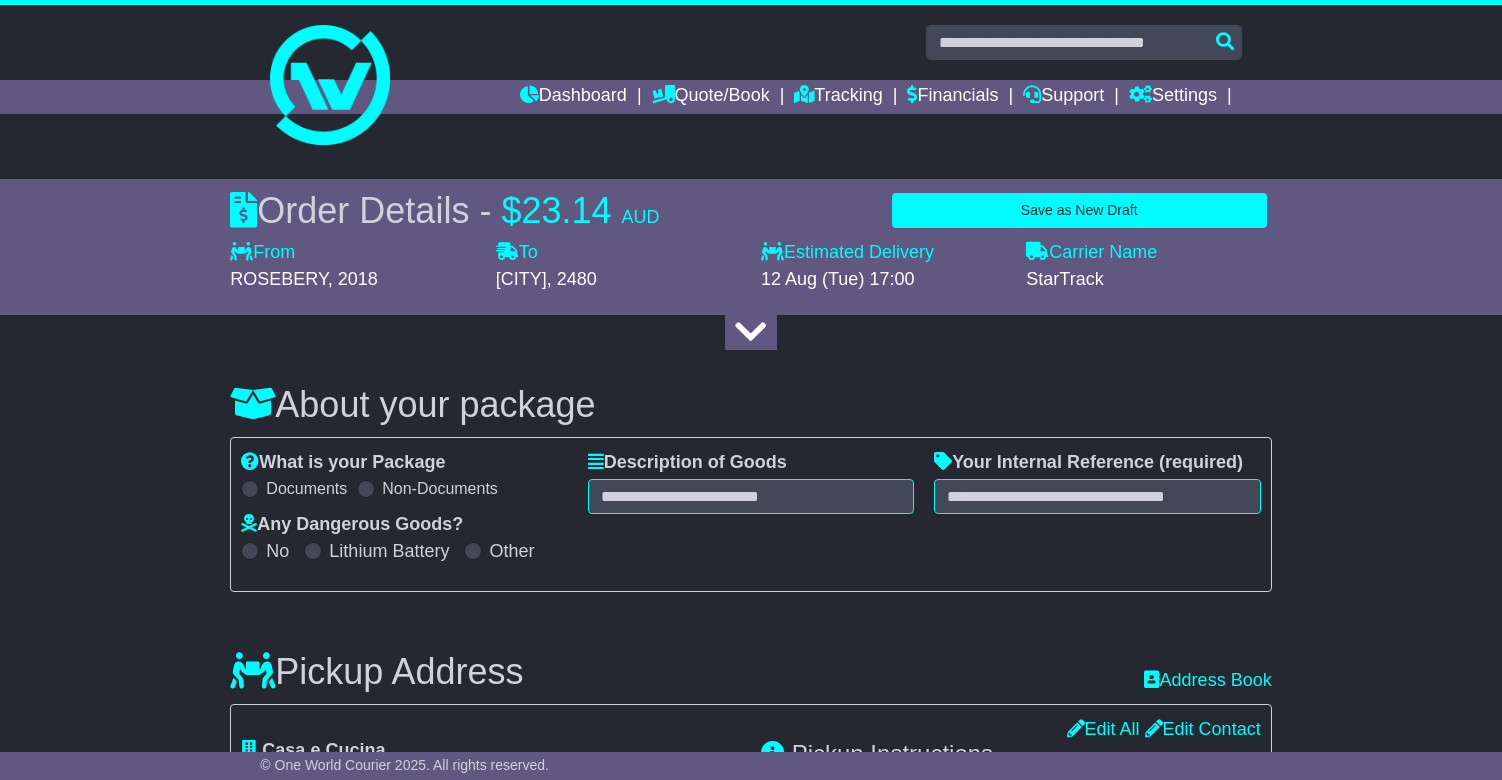 scroll, scrollTop: 0, scrollLeft: 0, axis: both 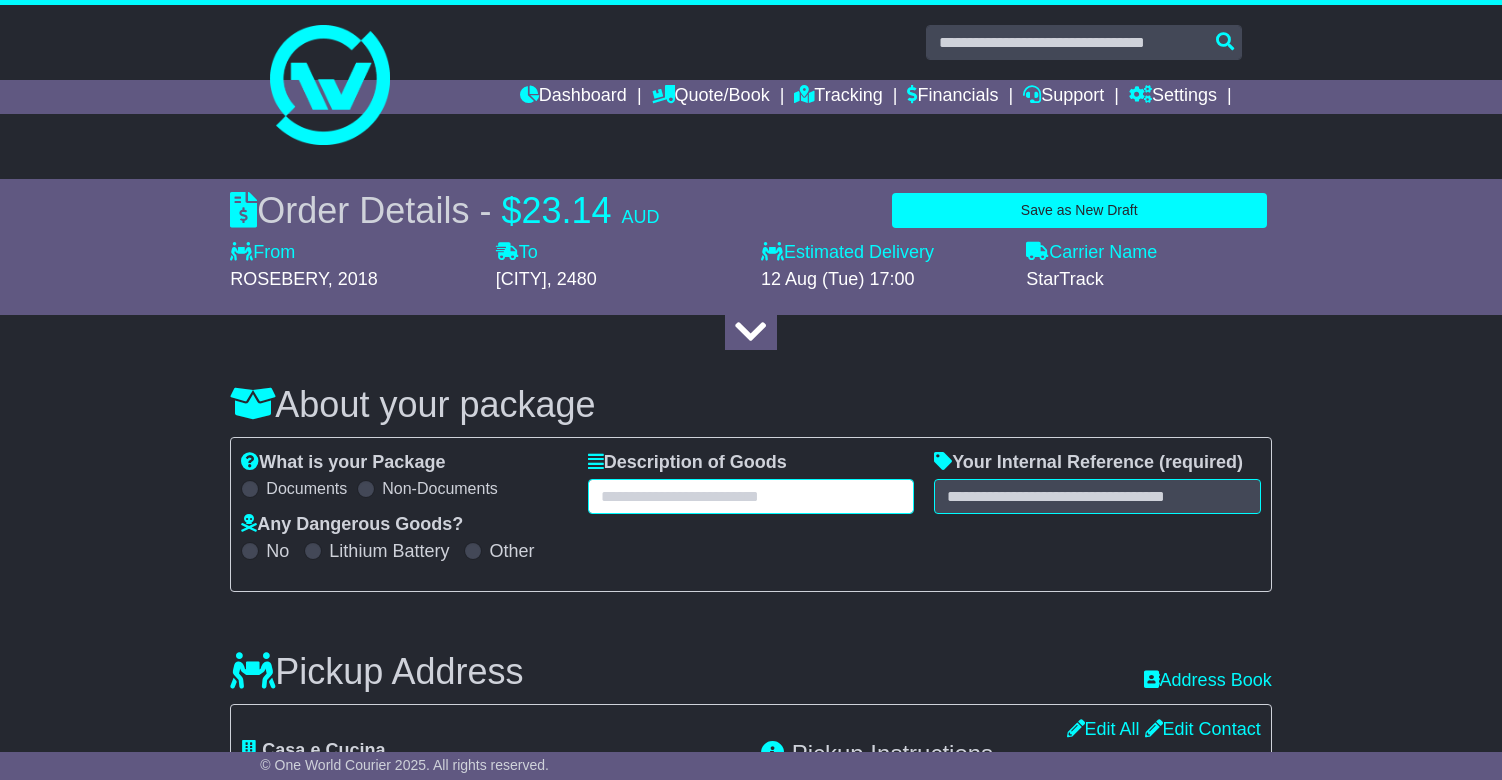 click at bounding box center [751, 496] 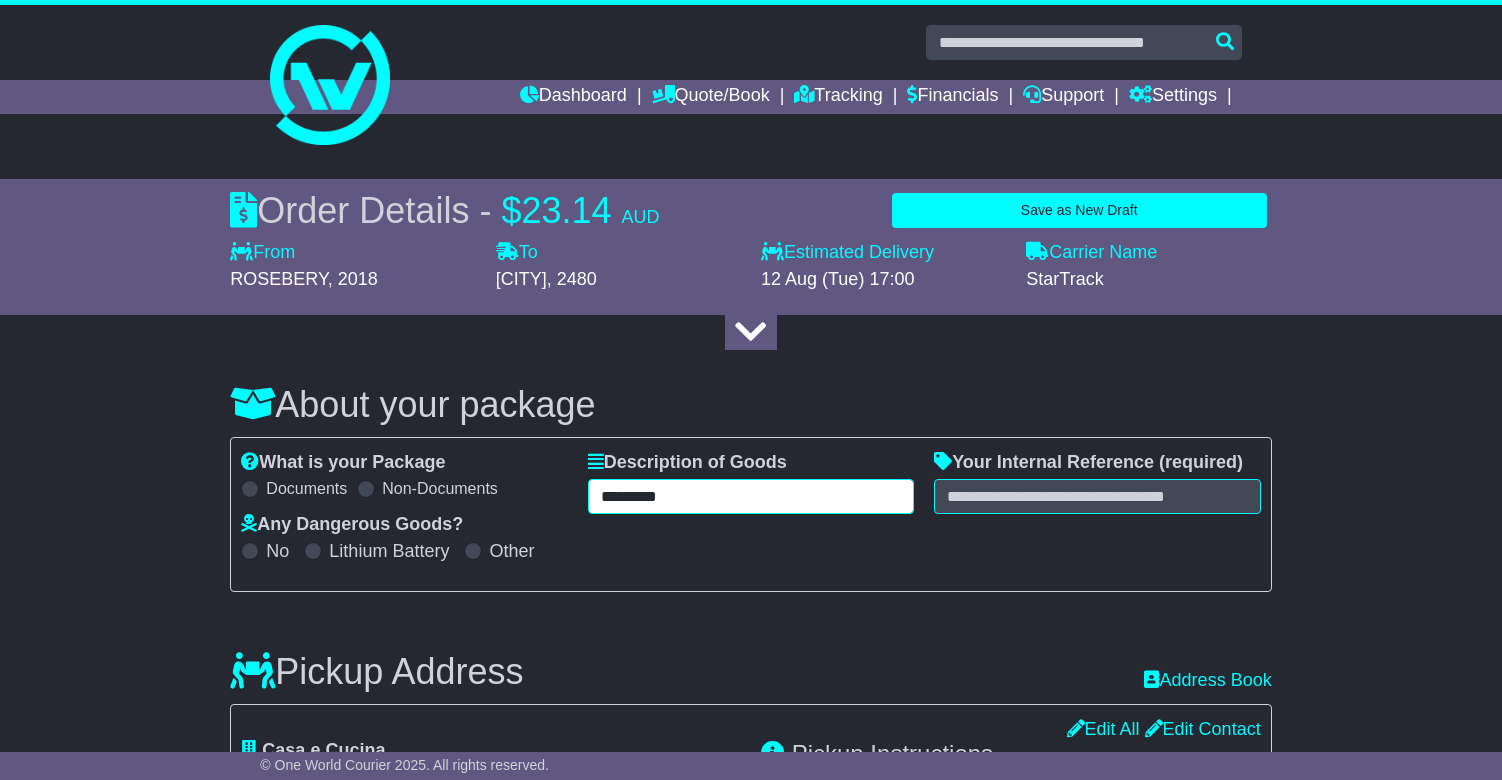 type on "*********" 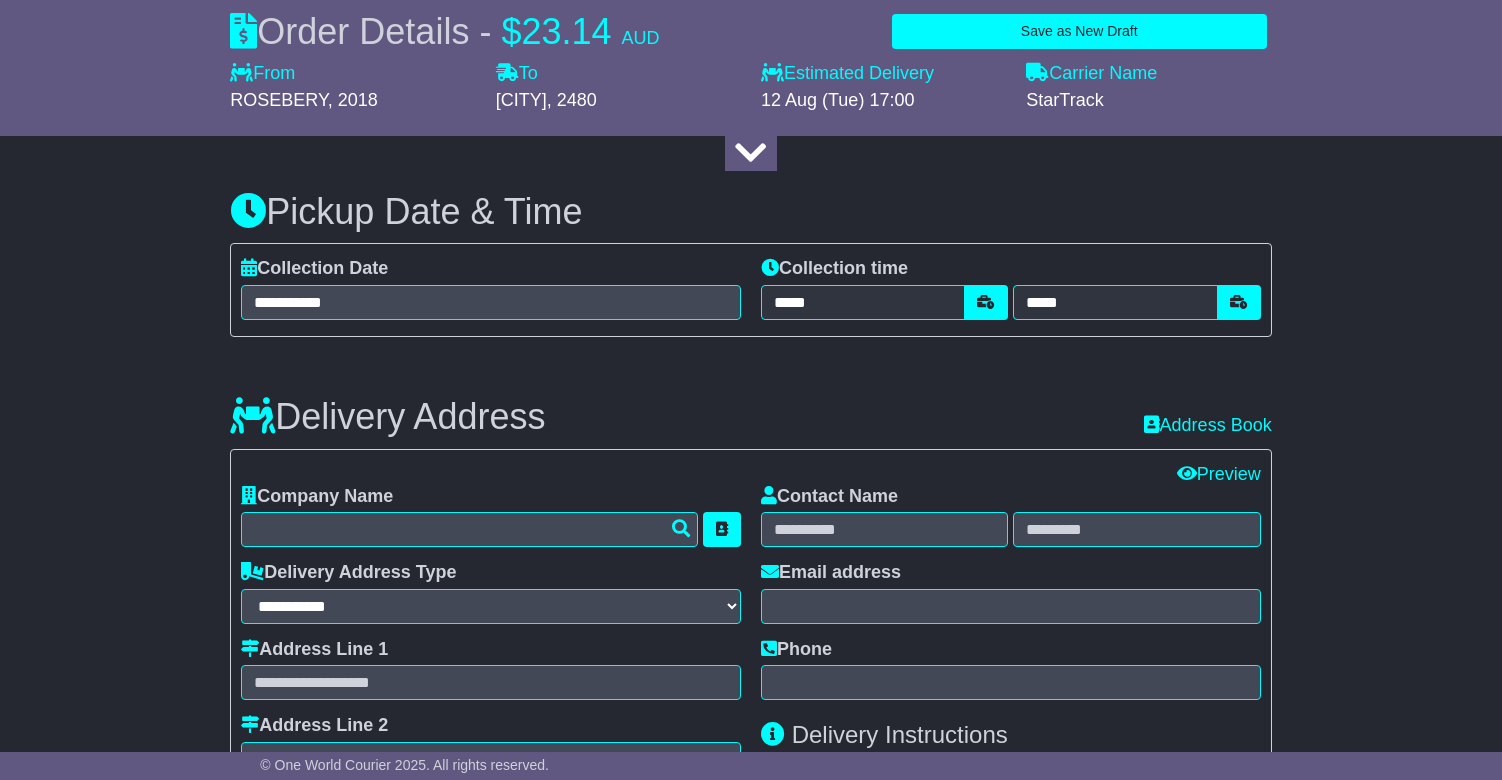 scroll, scrollTop: 942, scrollLeft: 0, axis: vertical 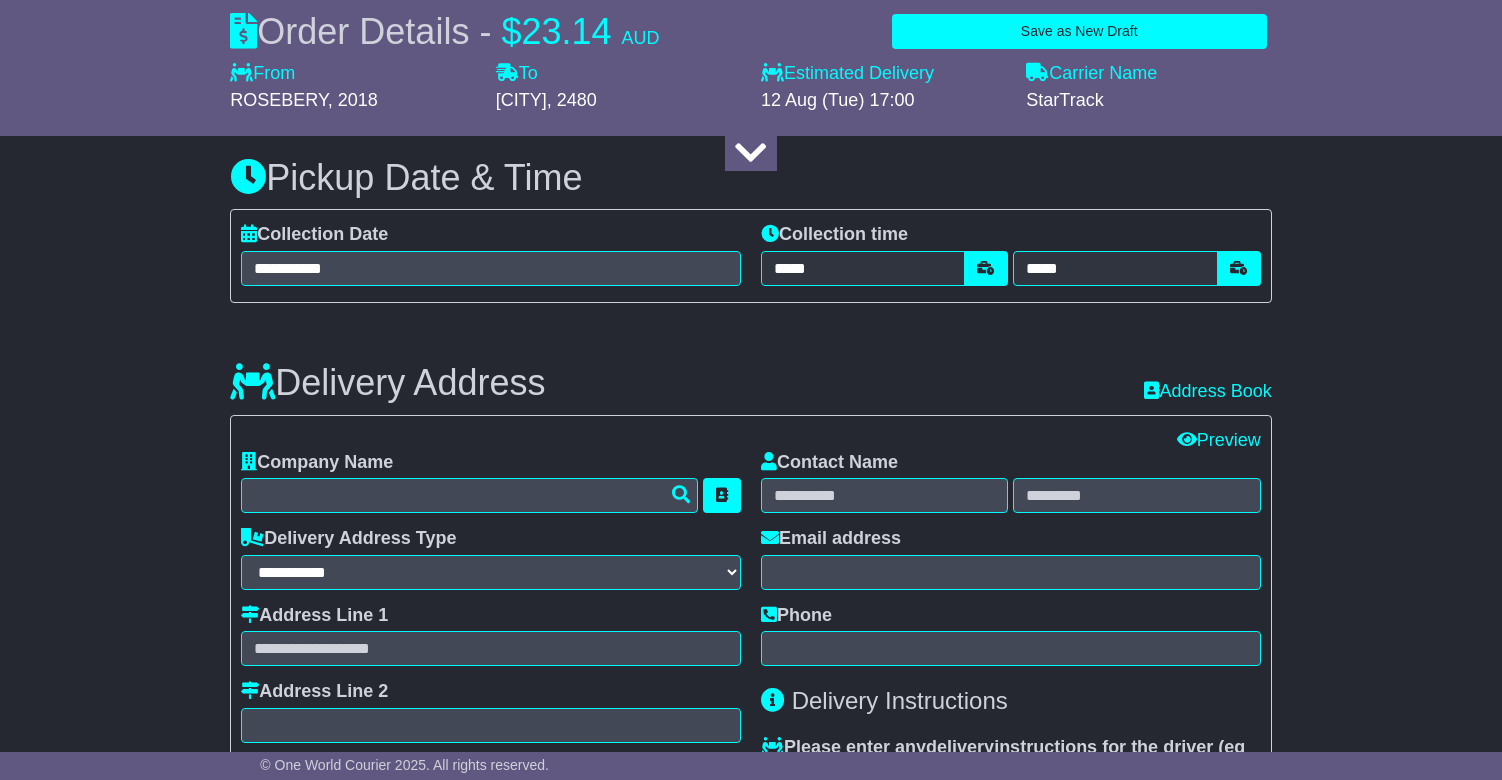 type on "*****" 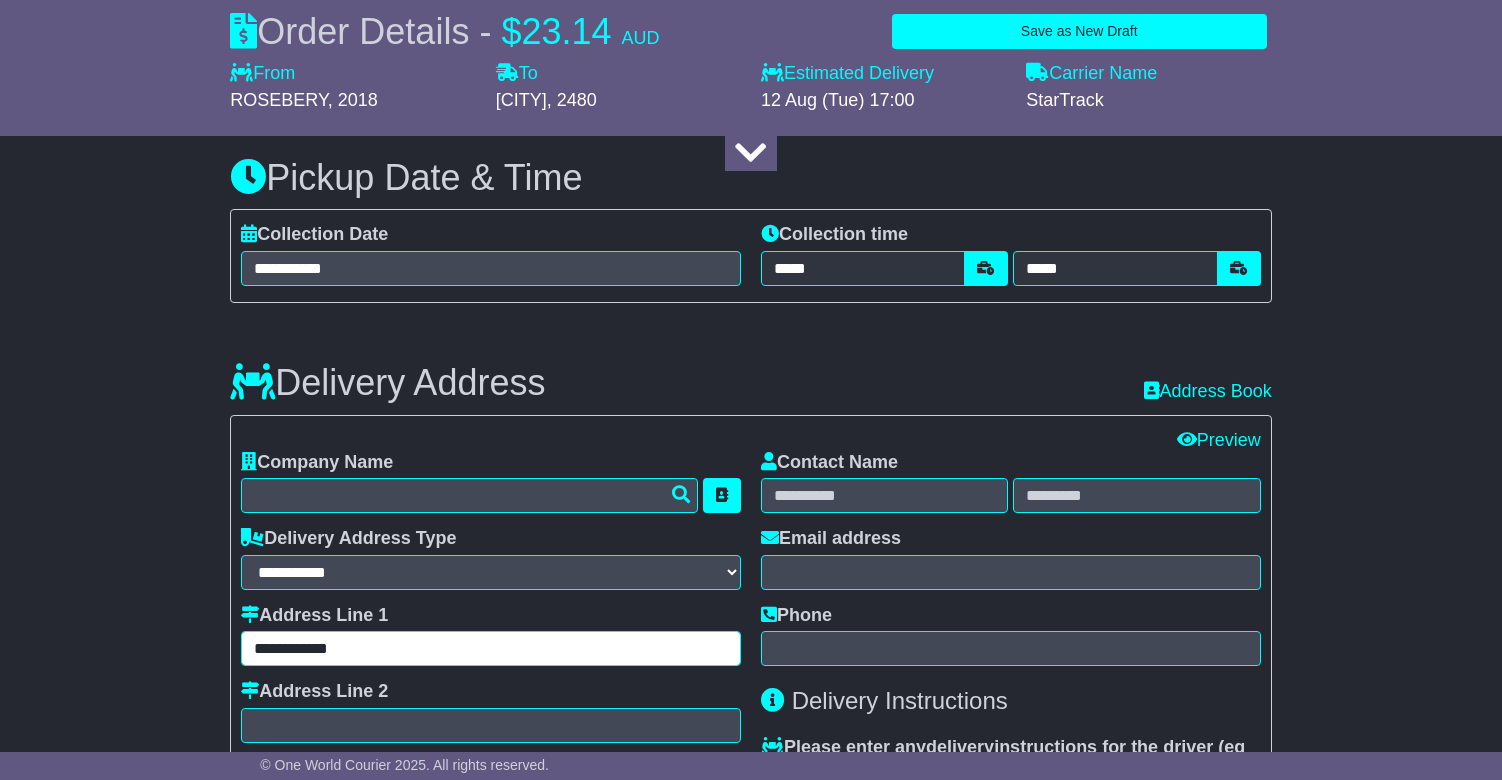type on "**********" 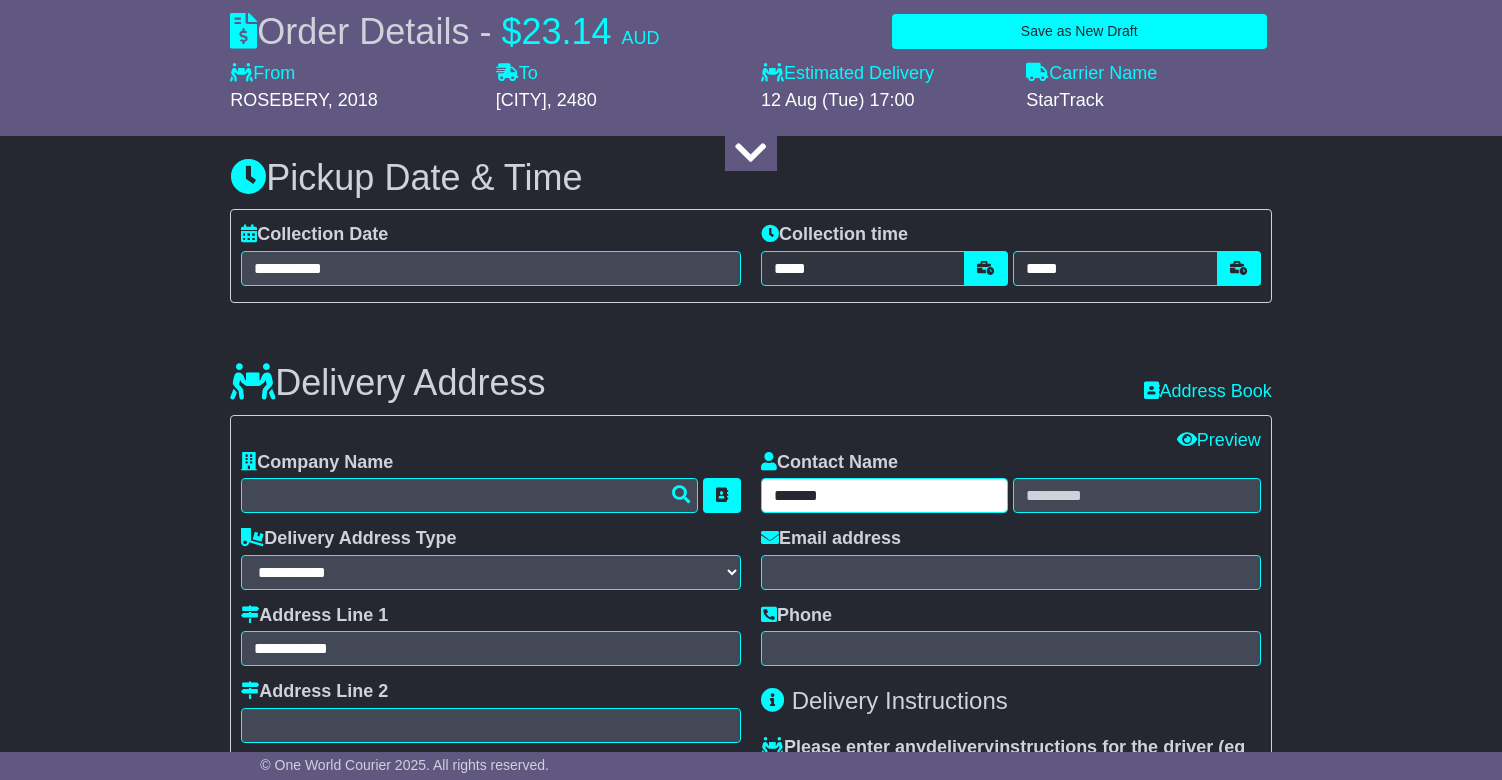 type on "*******" 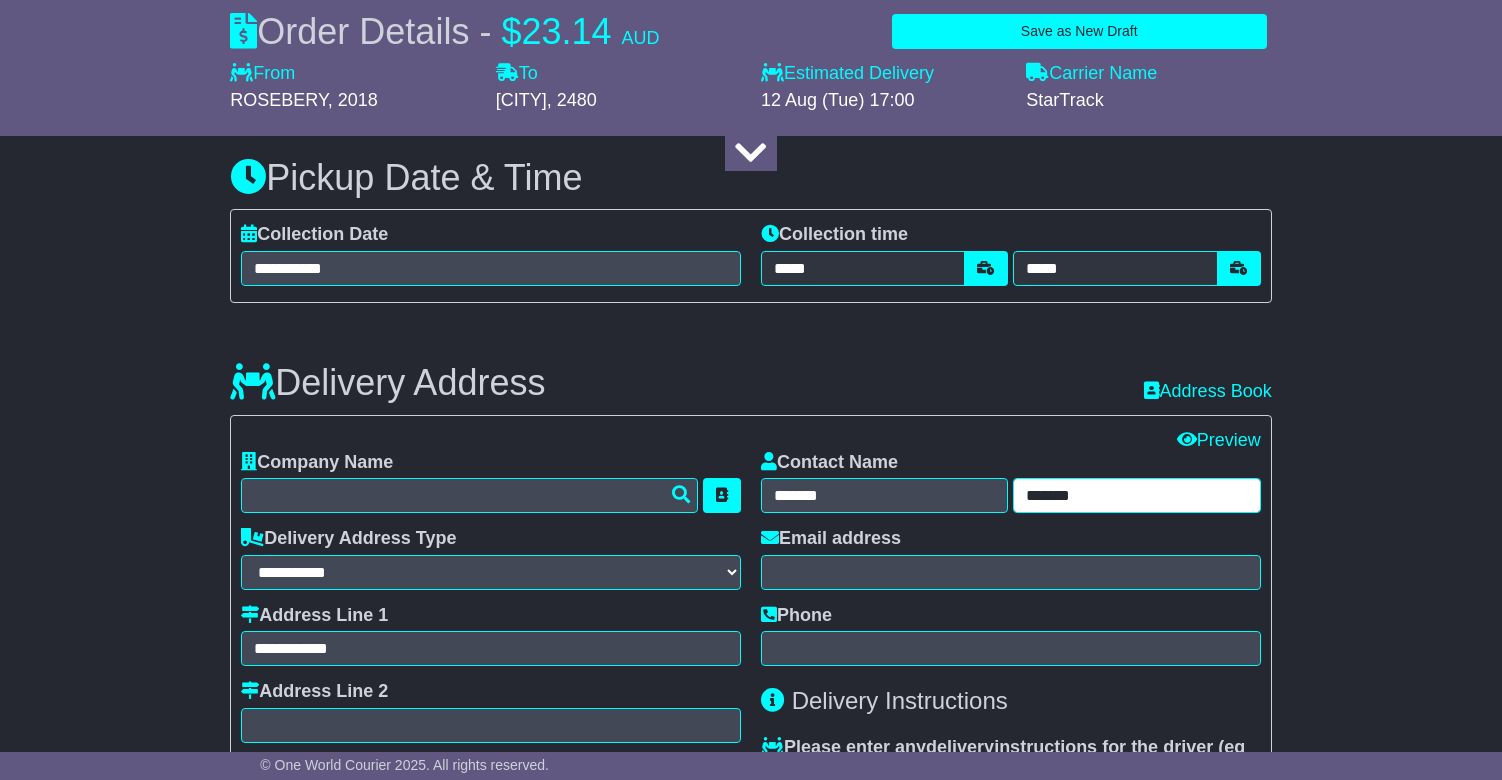 scroll, scrollTop: 988, scrollLeft: 0, axis: vertical 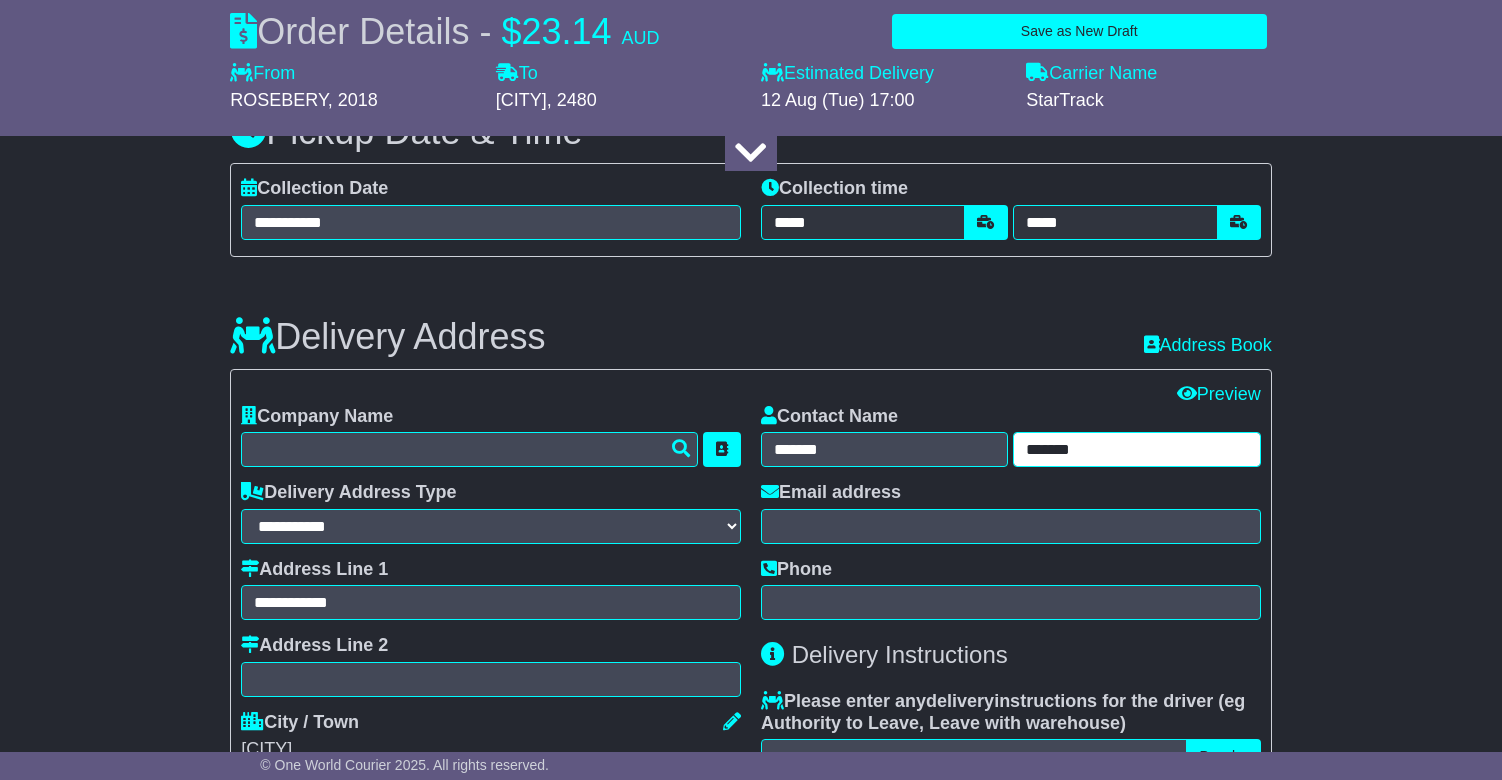 type on "*******" 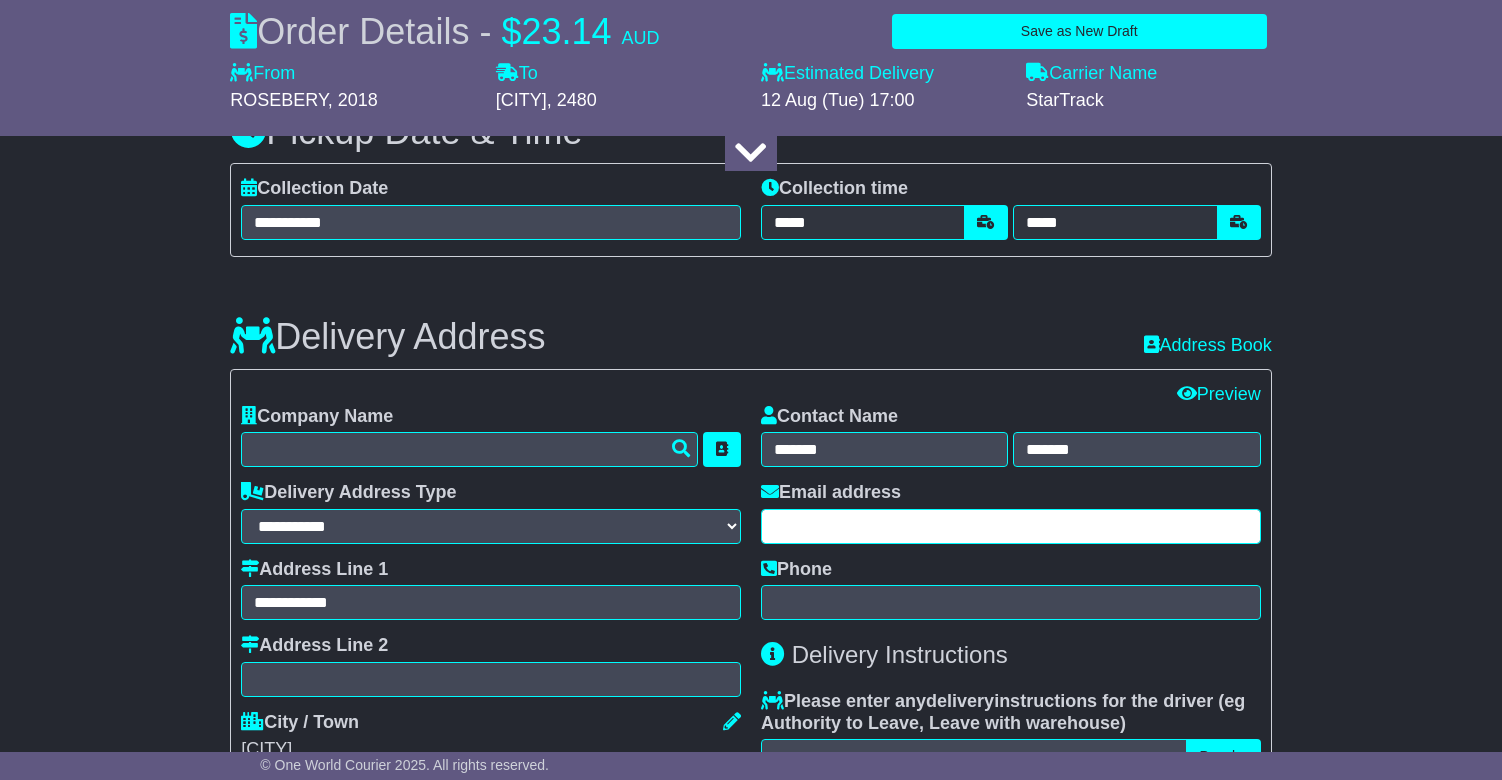 paste on "**********" 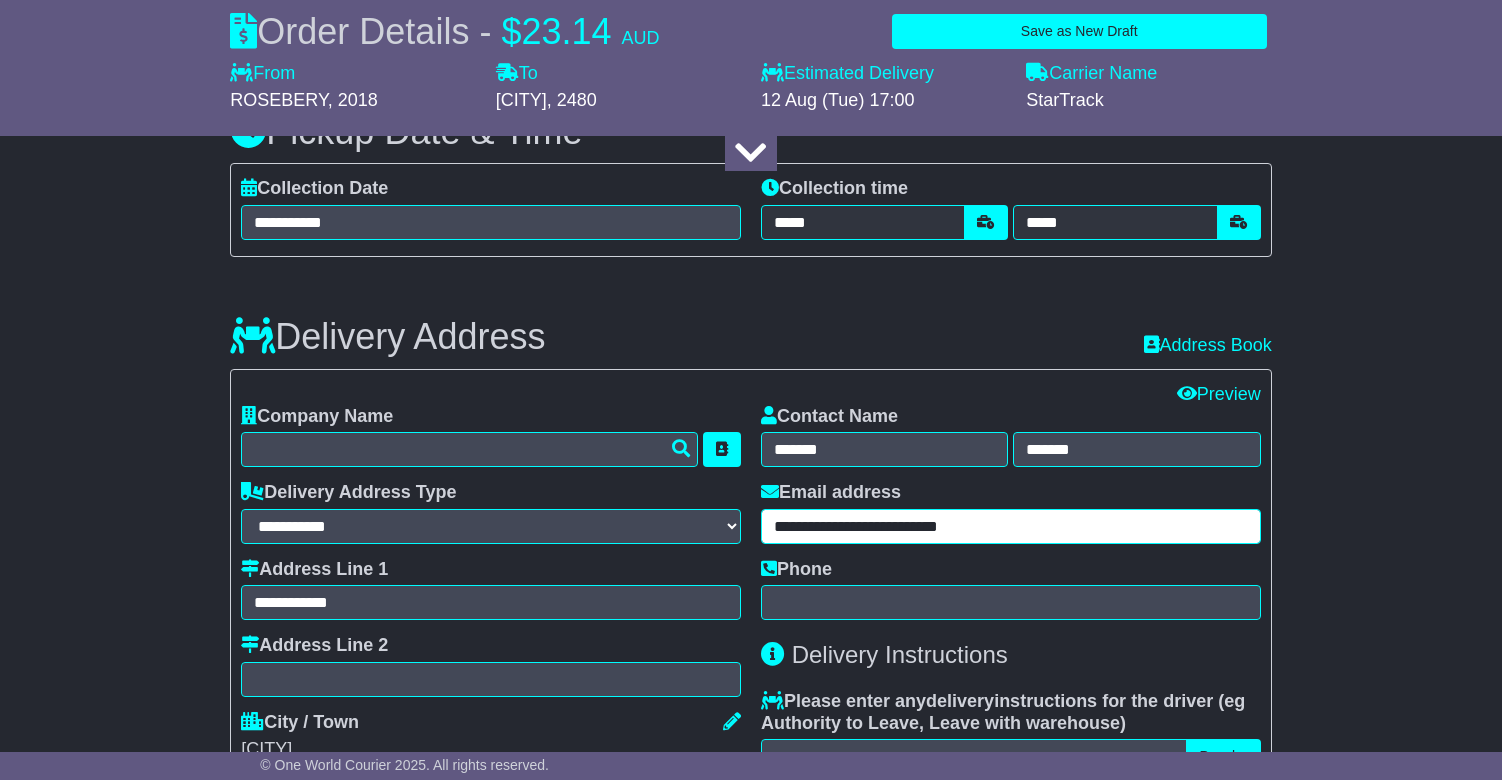 type on "**********" 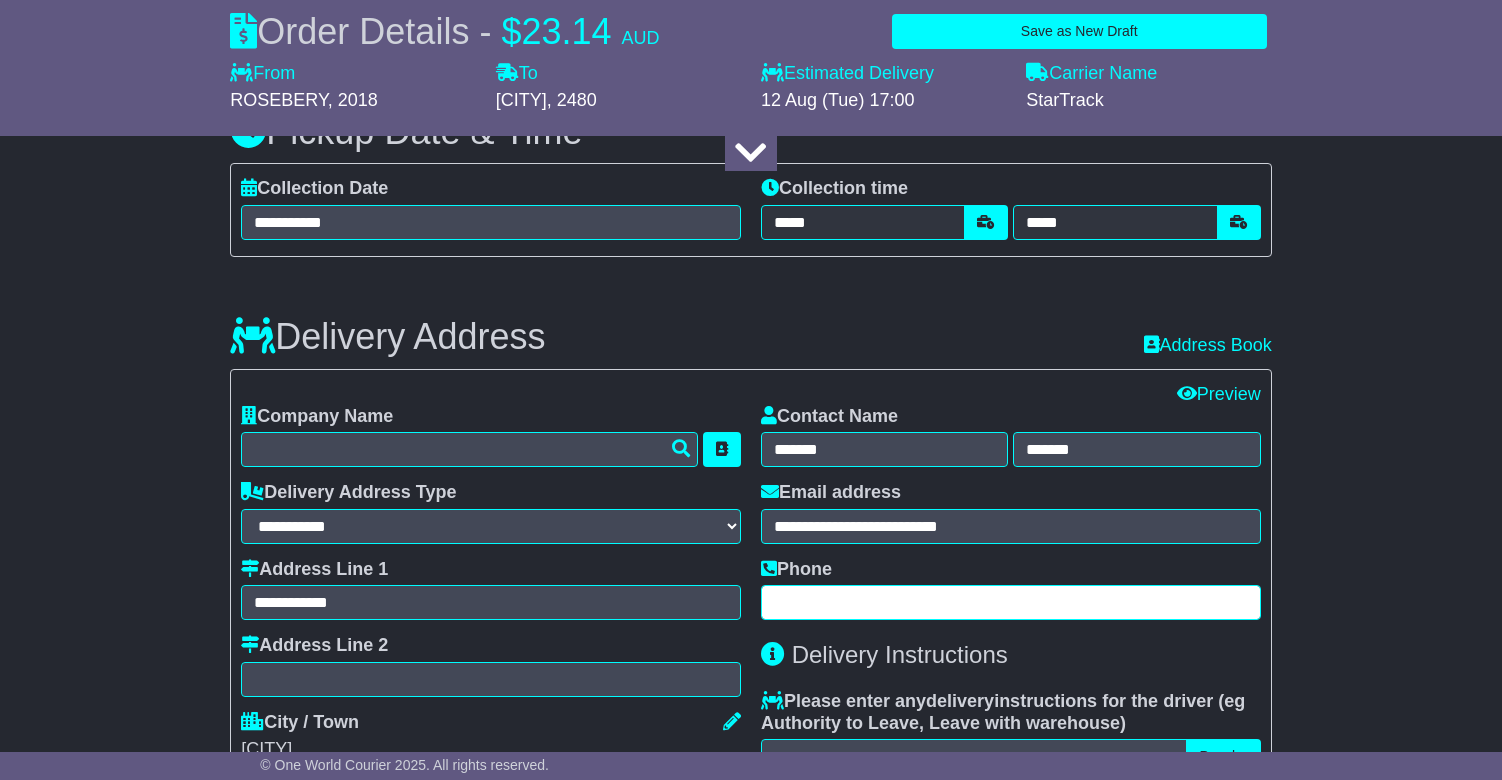 paste on "**********" 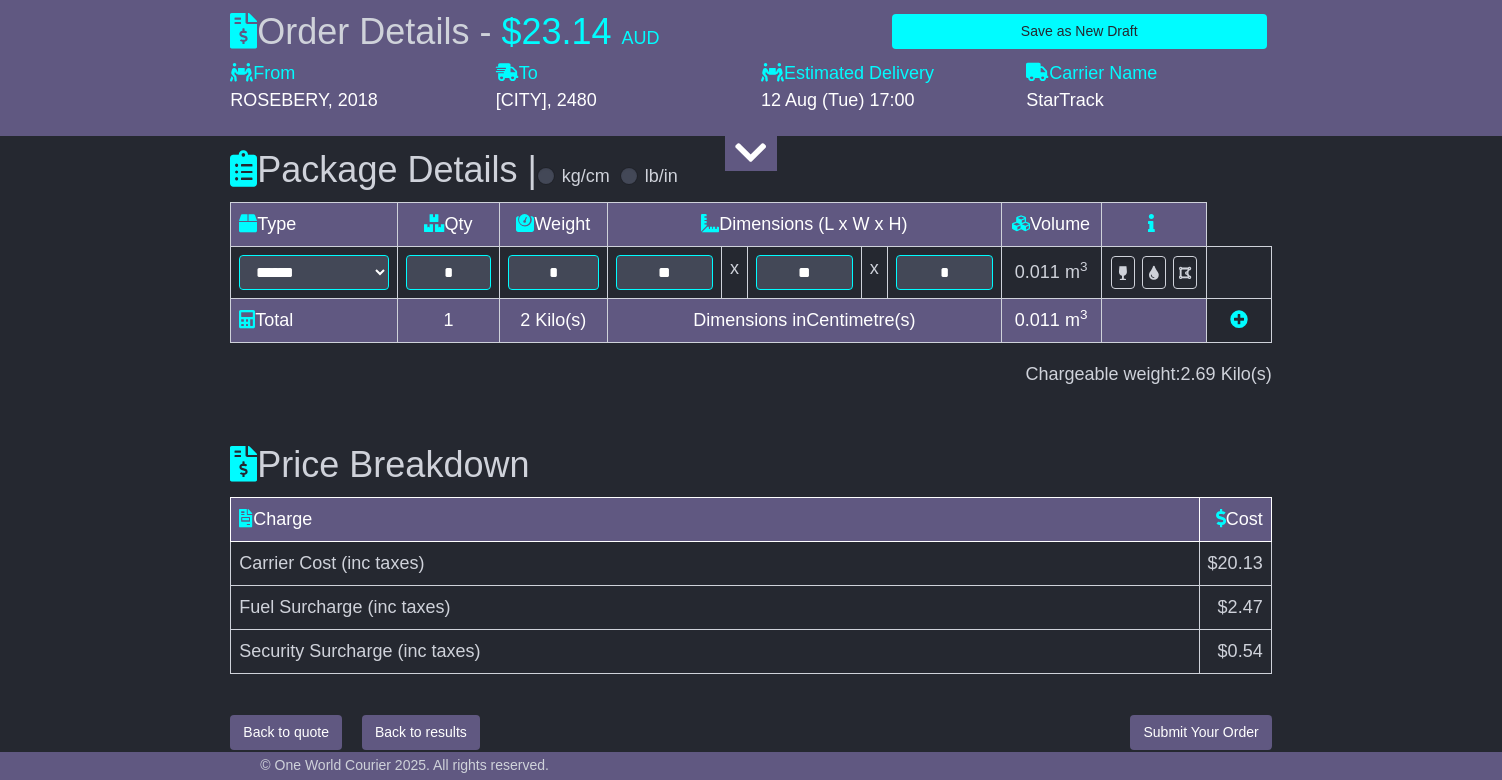 scroll, scrollTop: 2203, scrollLeft: 0, axis: vertical 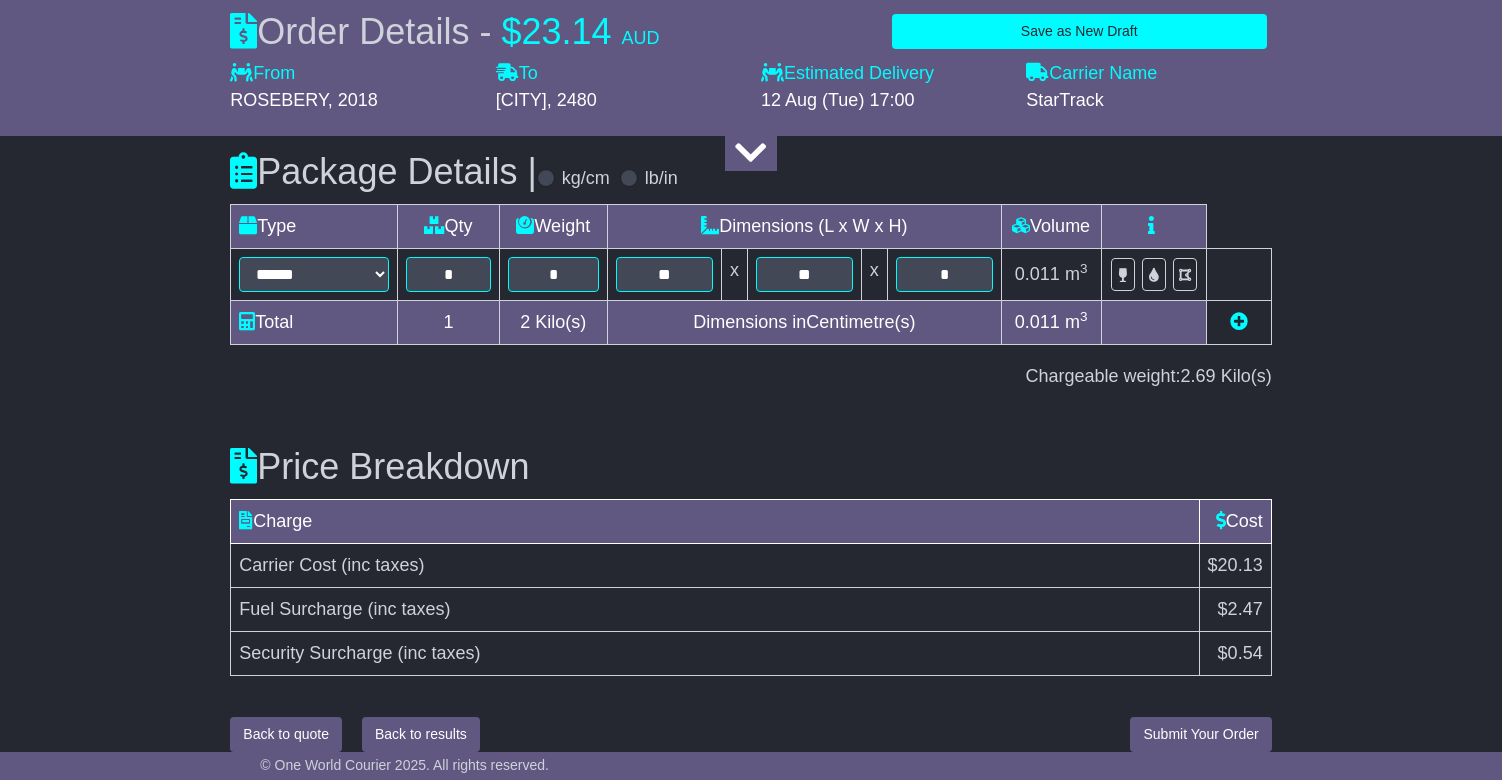 type on "**********" 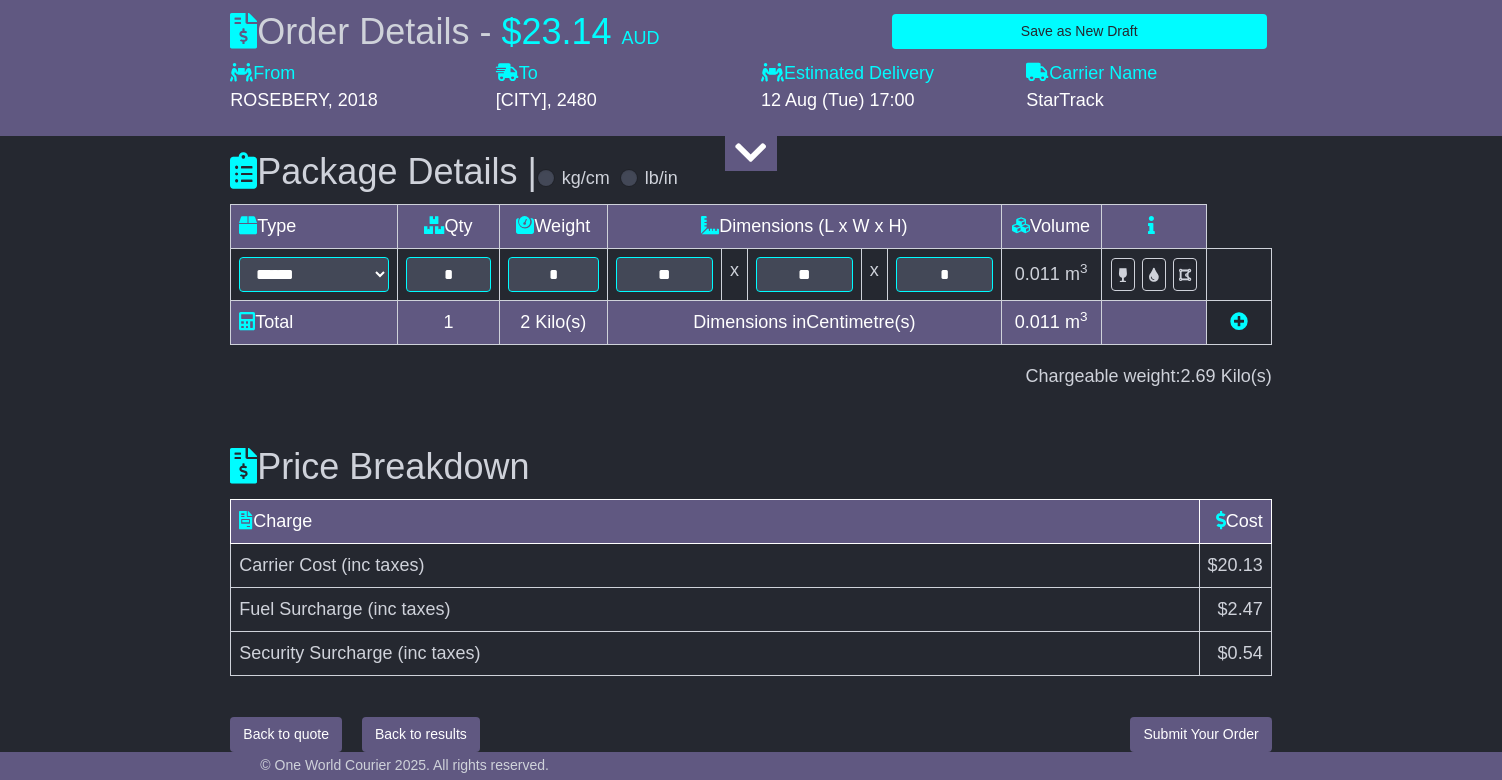 click on "Submit Your Order" at bounding box center [1200, 734] 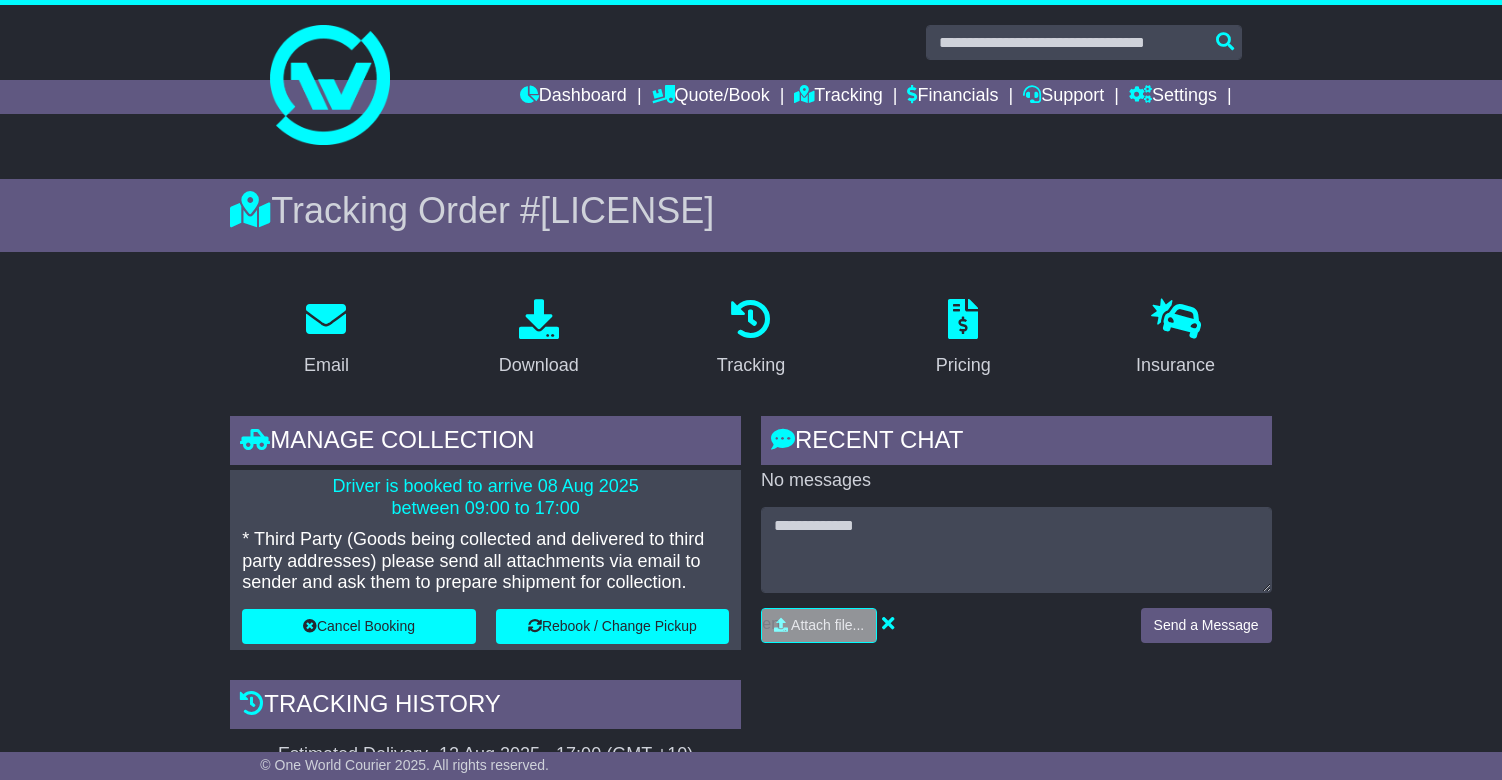 scroll, scrollTop: 0, scrollLeft: 0, axis: both 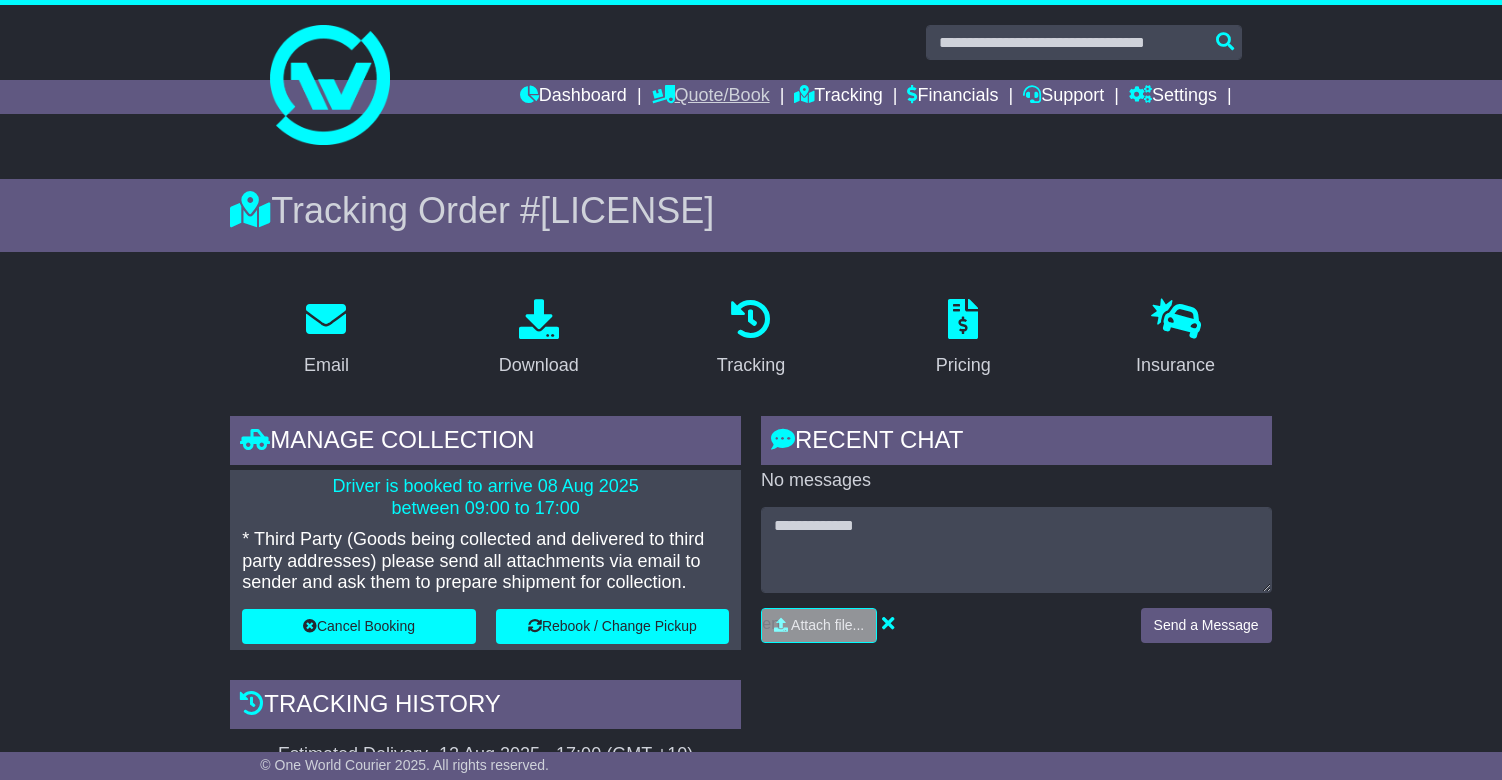 click on "Quote/Book" at bounding box center (711, 97) 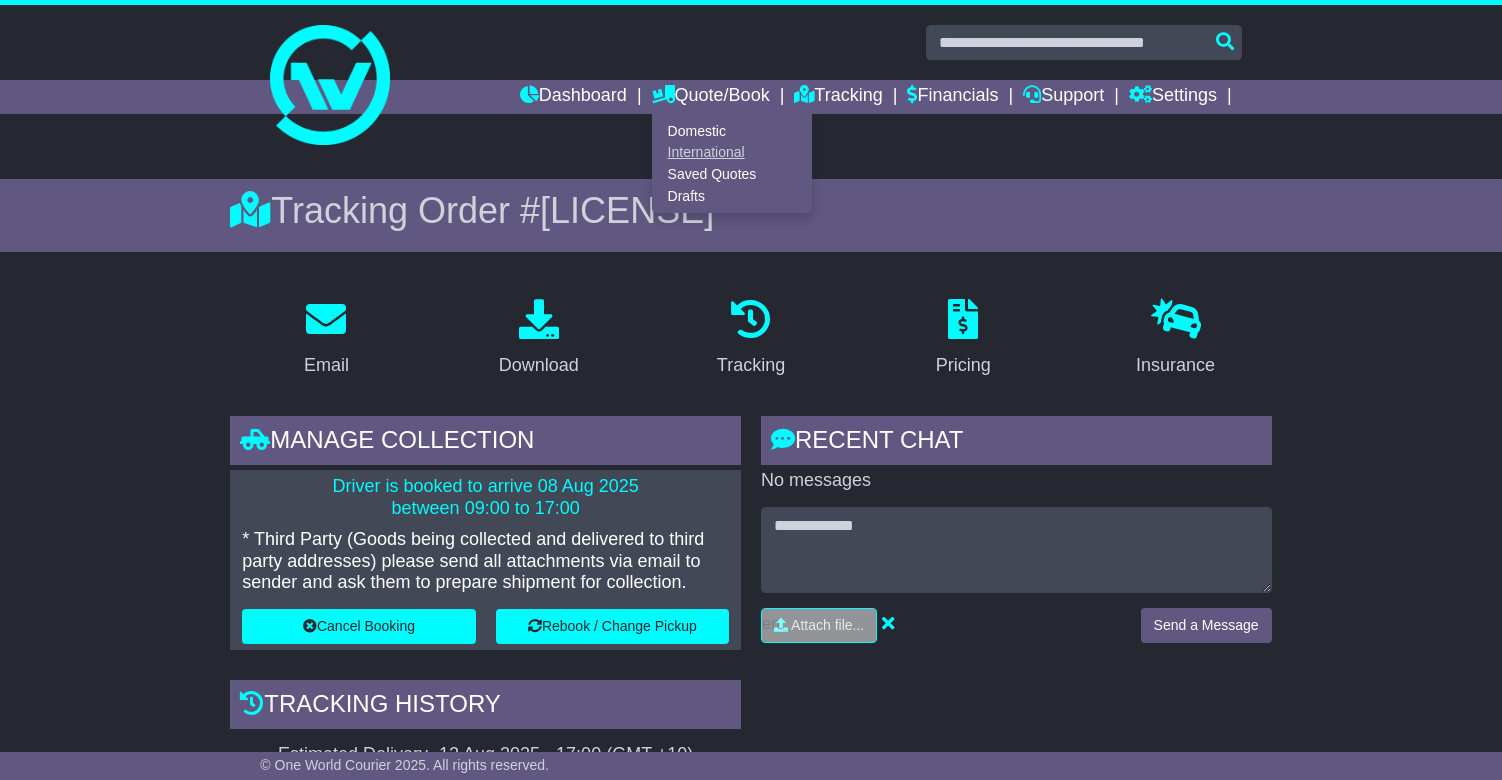 click on "International" at bounding box center (732, 153) 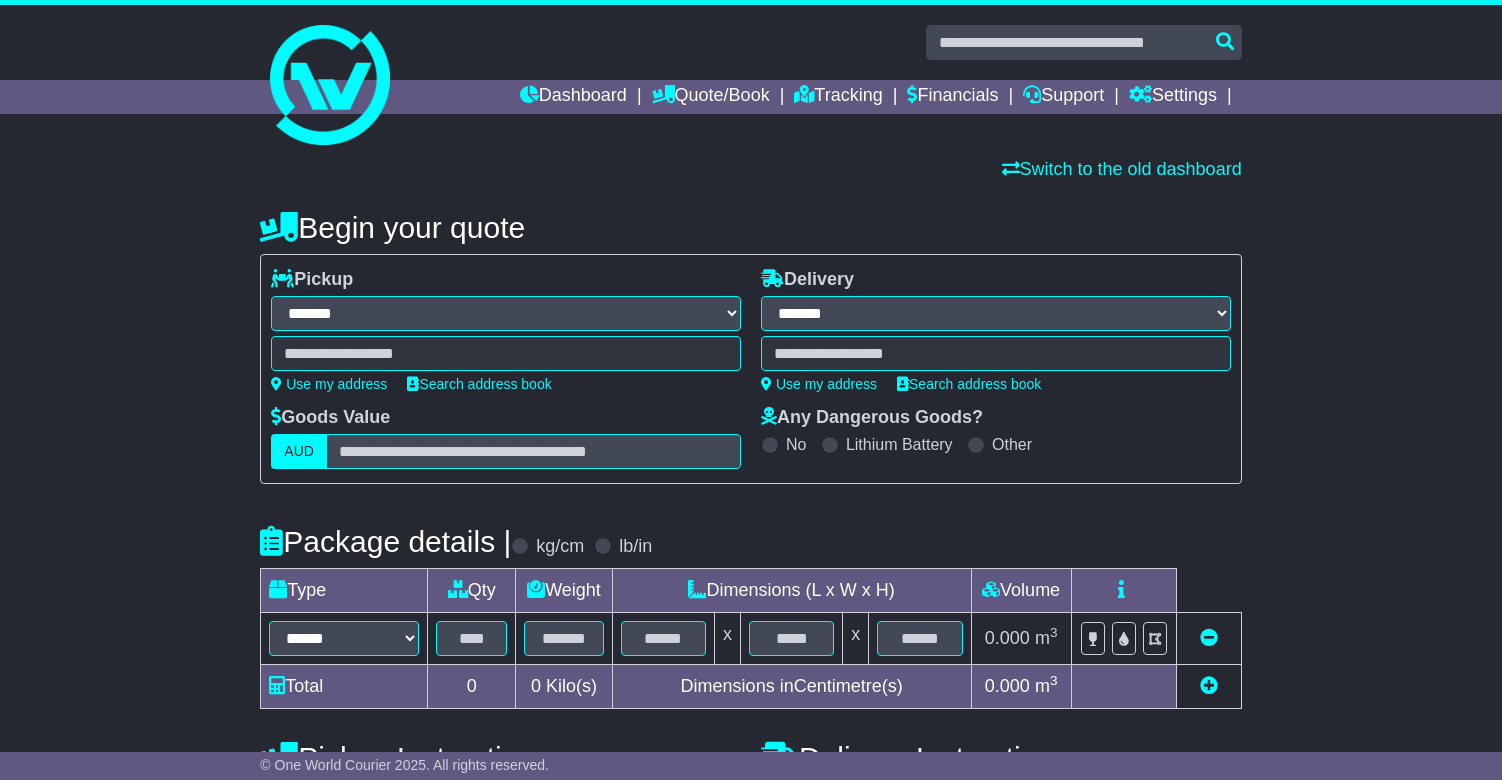 select on "**" 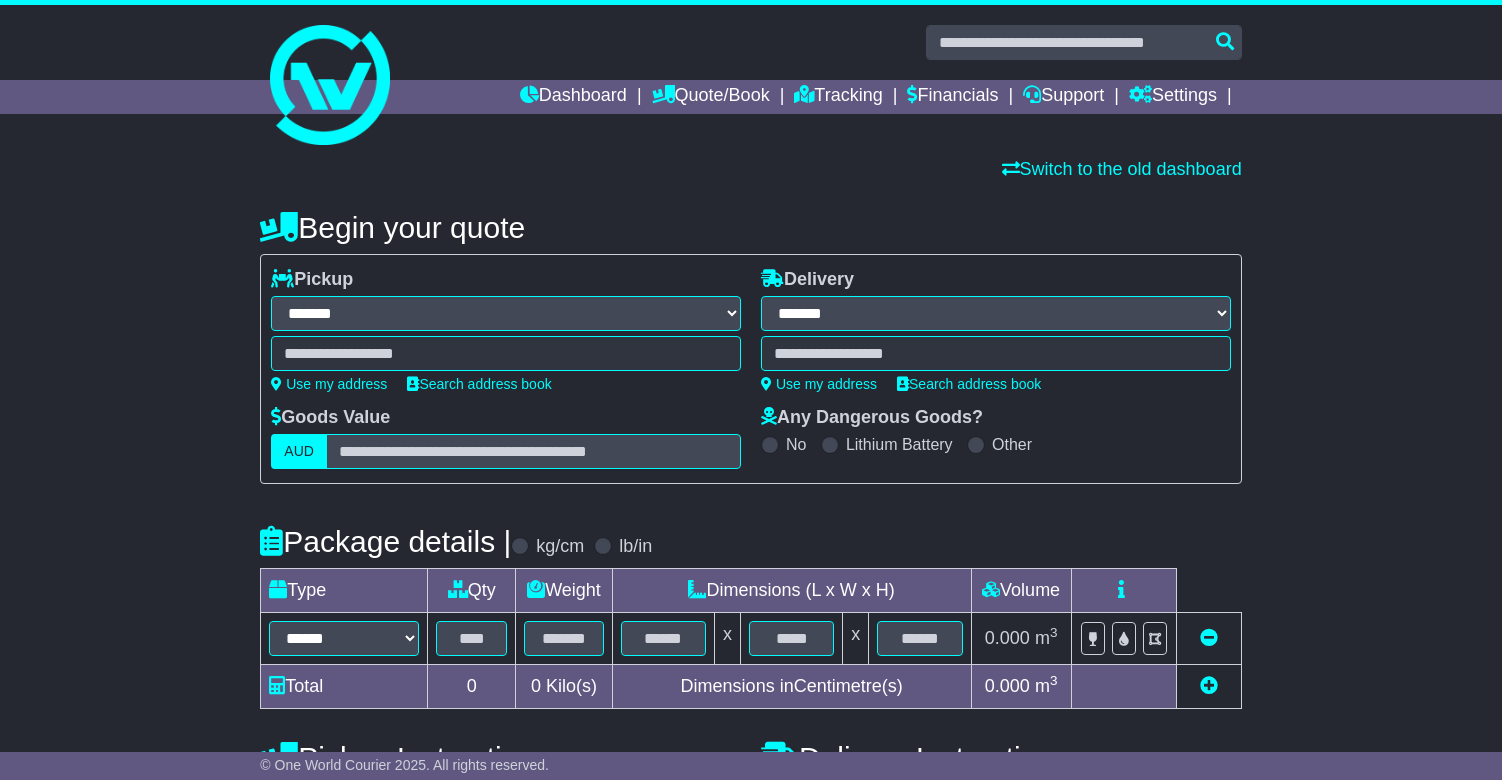 scroll, scrollTop: 0, scrollLeft: 0, axis: both 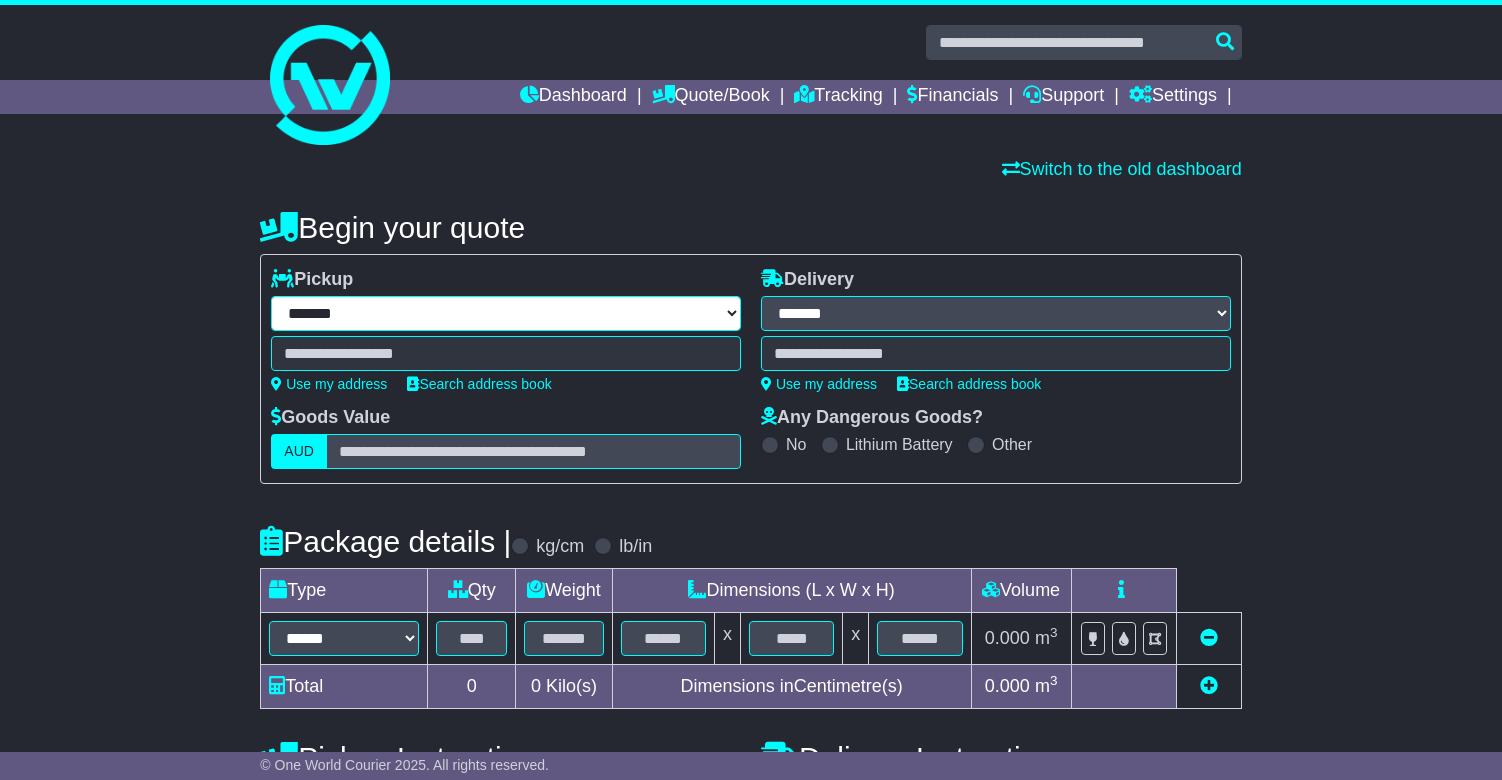 select on "***" 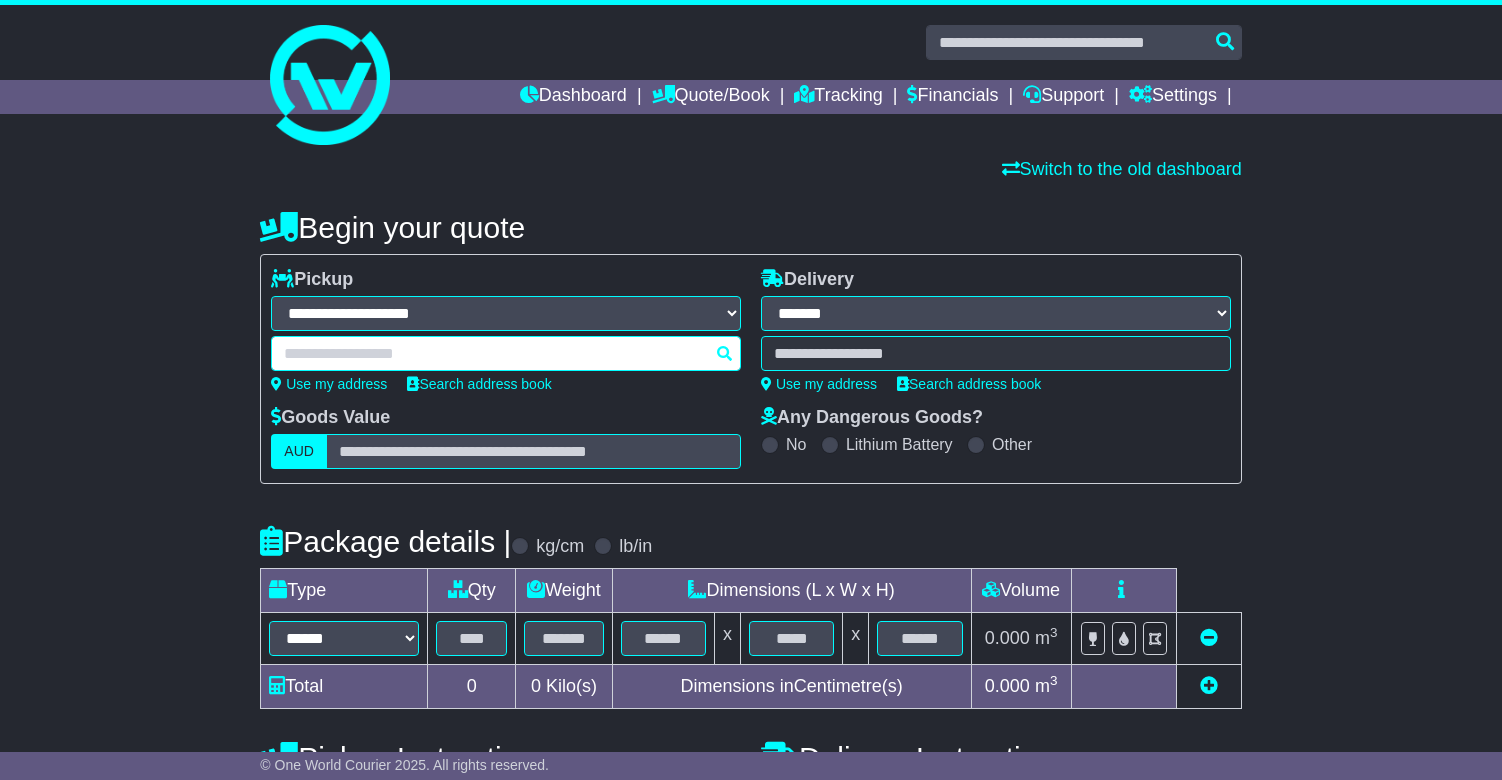 click at bounding box center (506, 353) 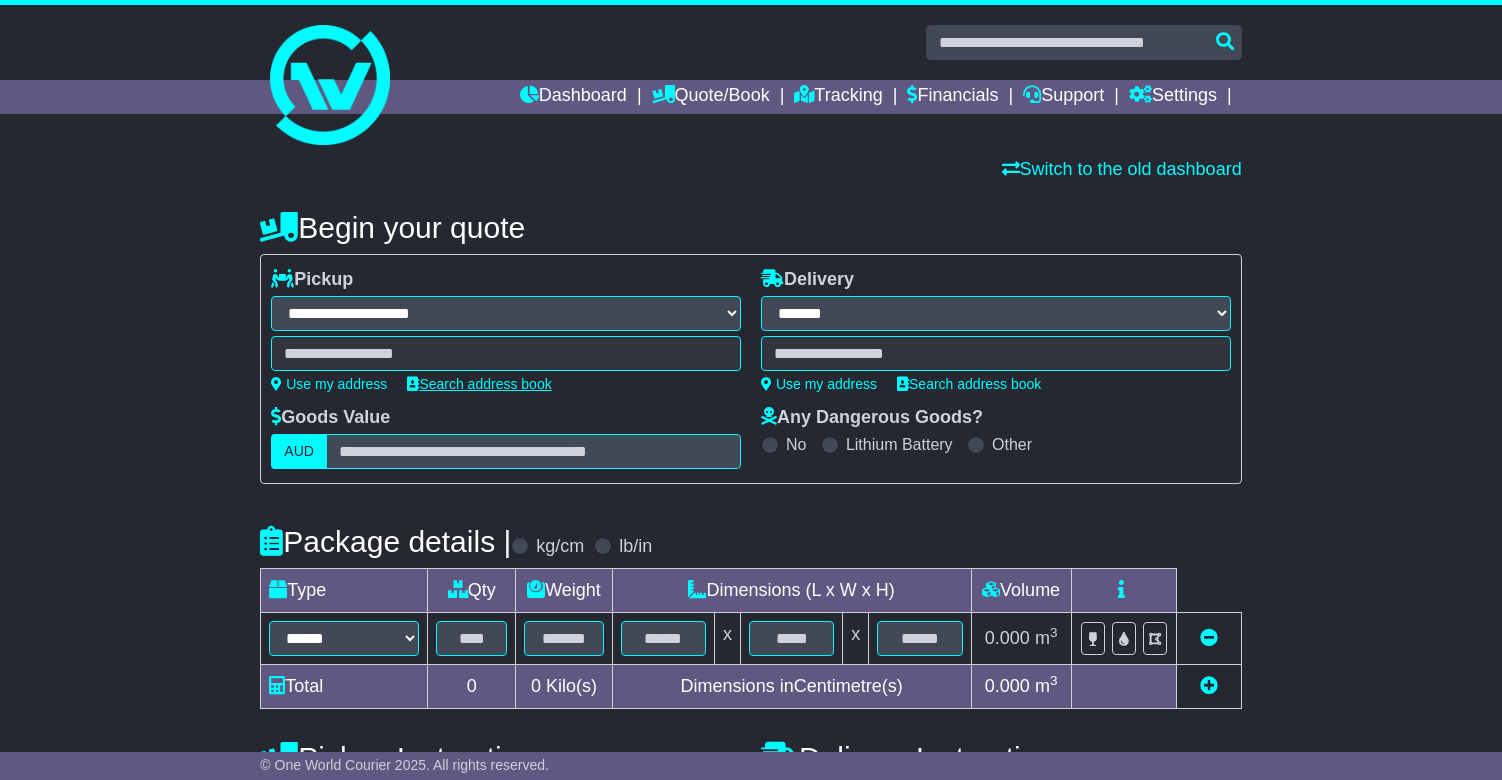 click on "Search address book" at bounding box center (479, 384) 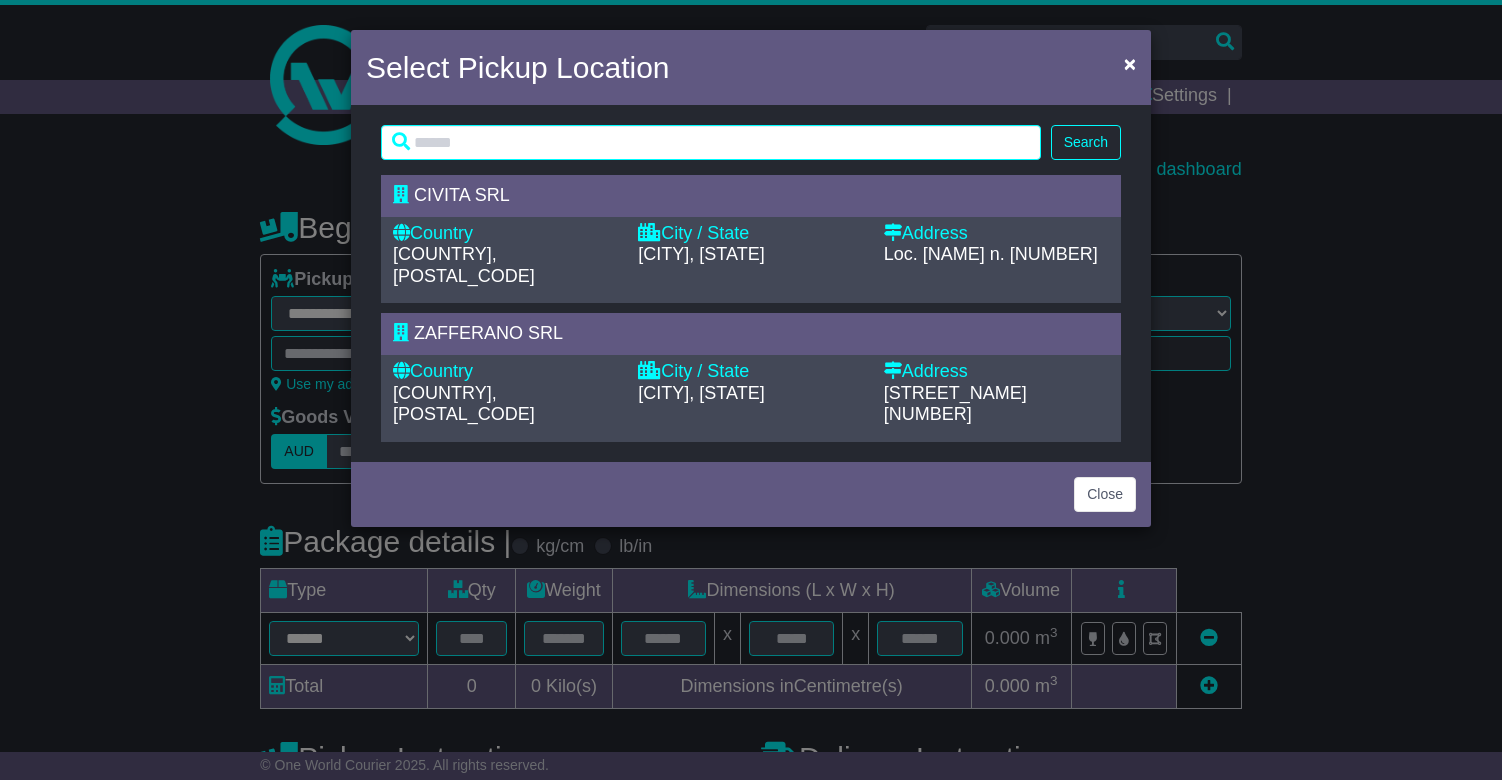 click on "[COUNTRY], [POSTAL_CODE]" at bounding box center (505, 404) 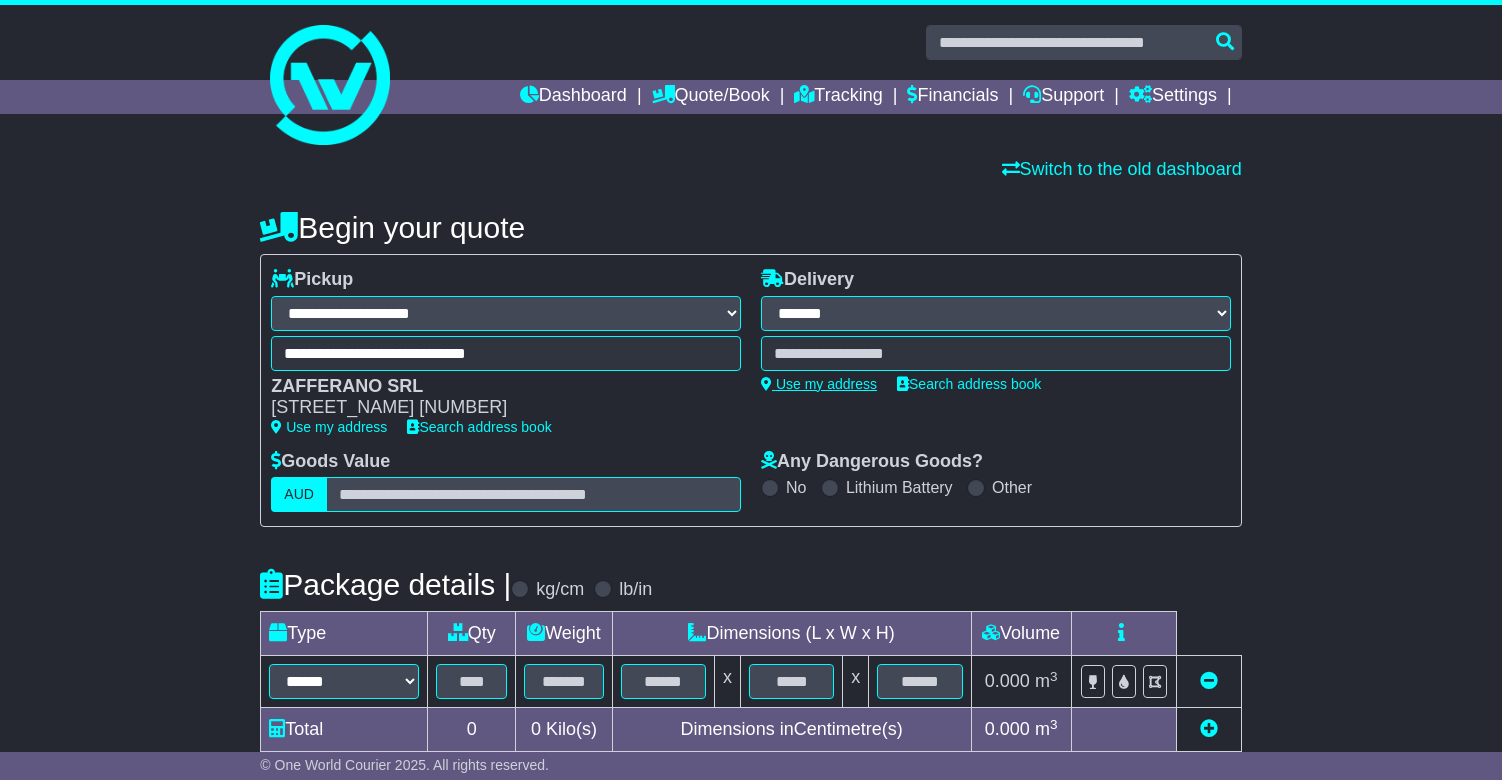 click on "Use my address" at bounding box center (819, 384) 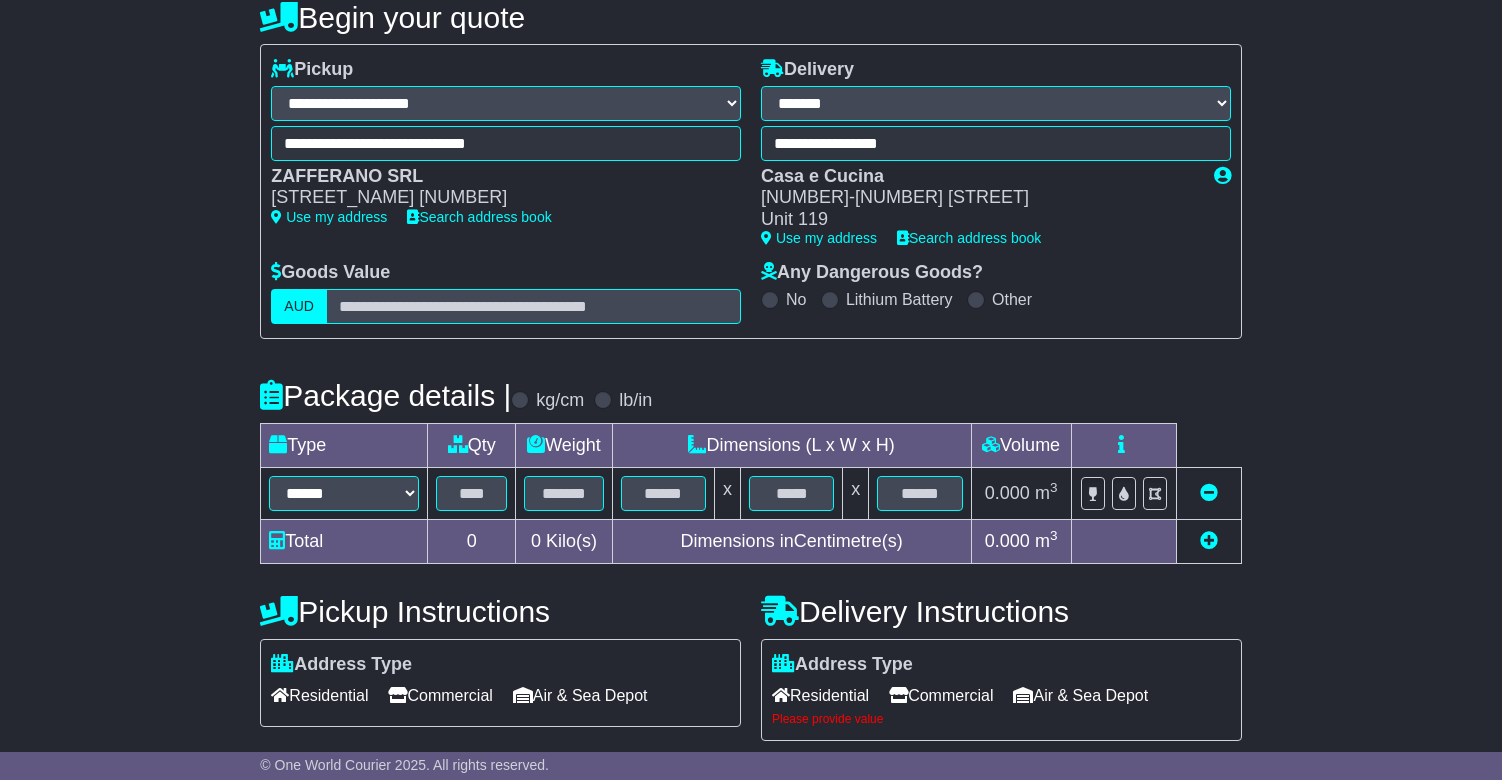 scroll, scrollTop: 242, scrollLeft: 0, axis: vertical 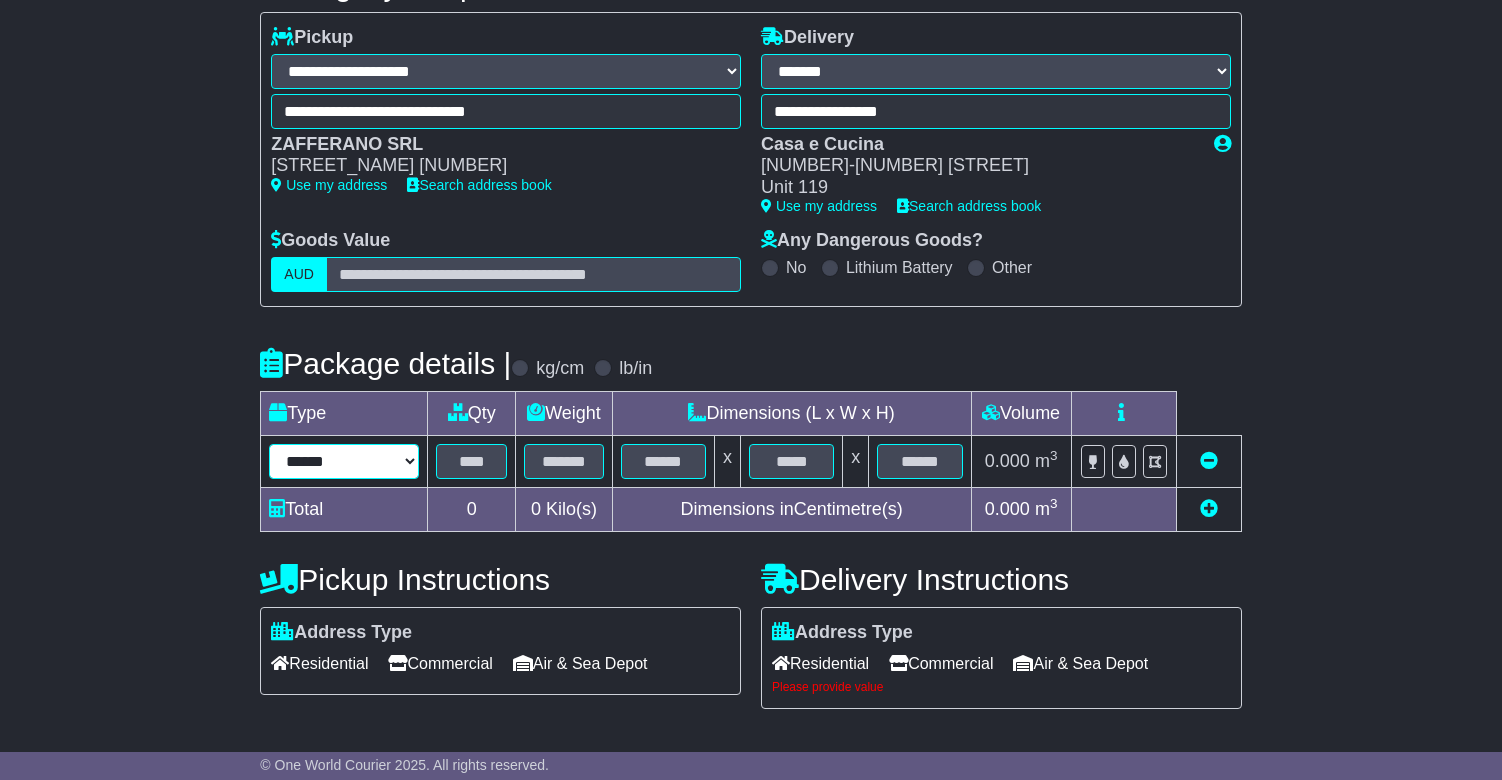 select on "****" 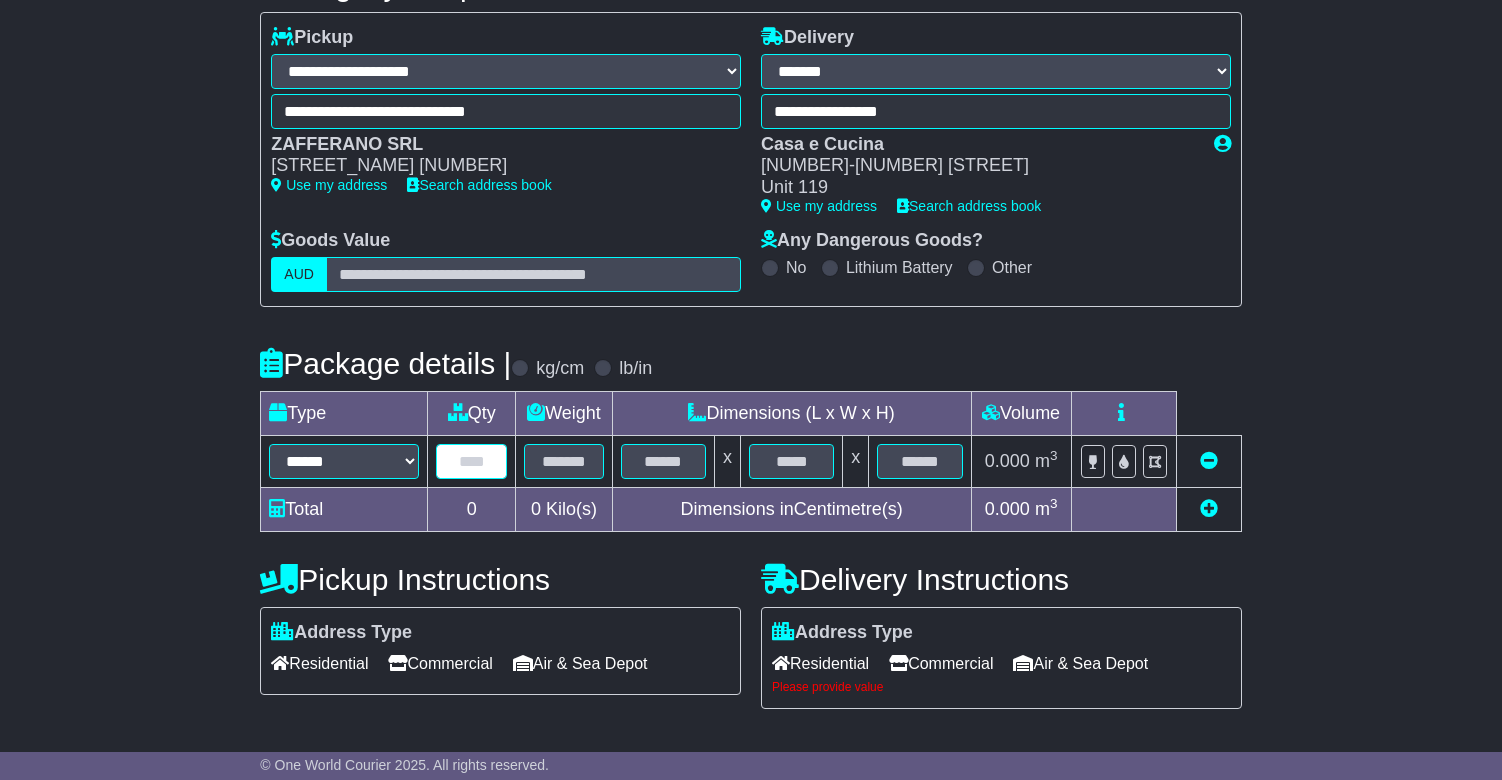 click at bounding box center (471, 461) 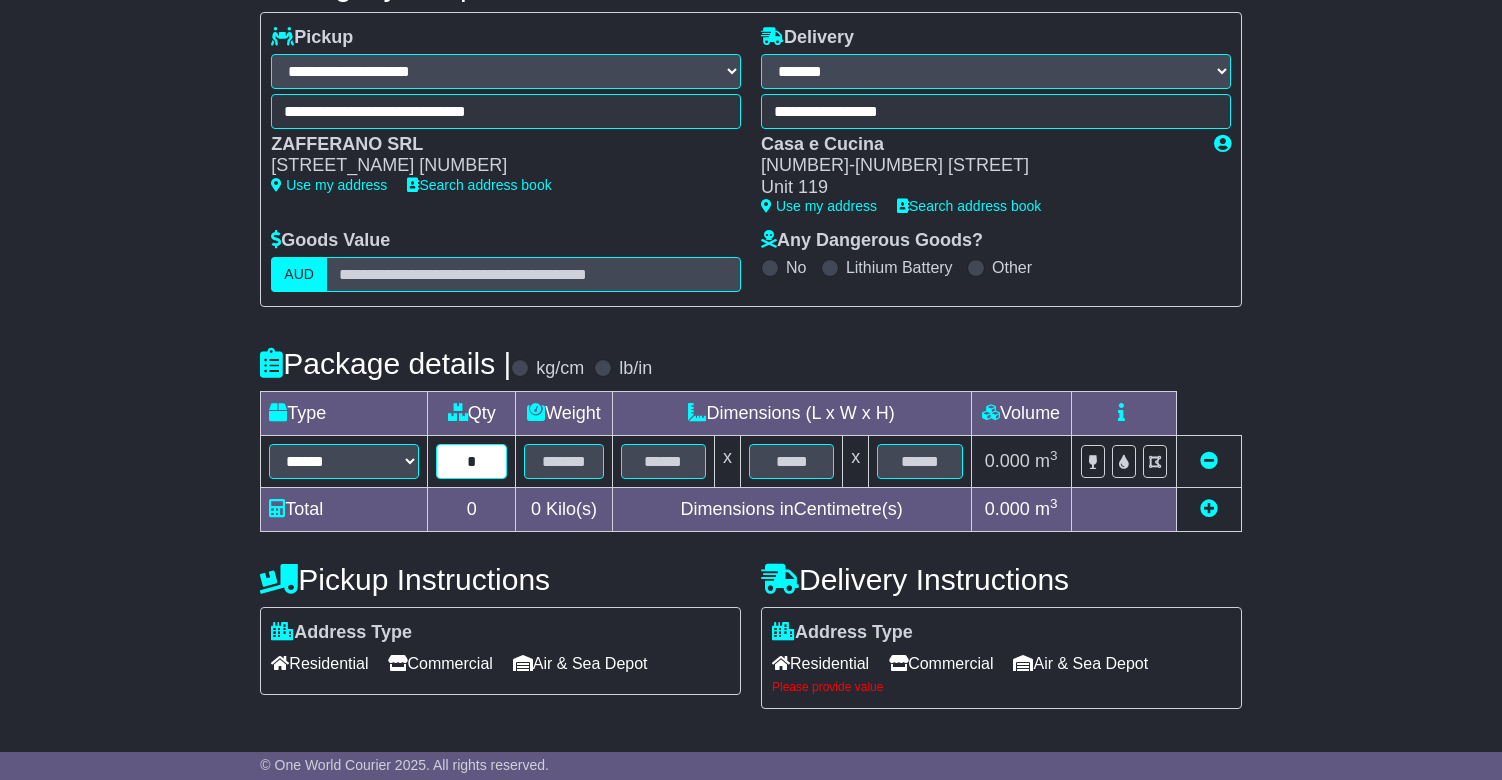type on "*" 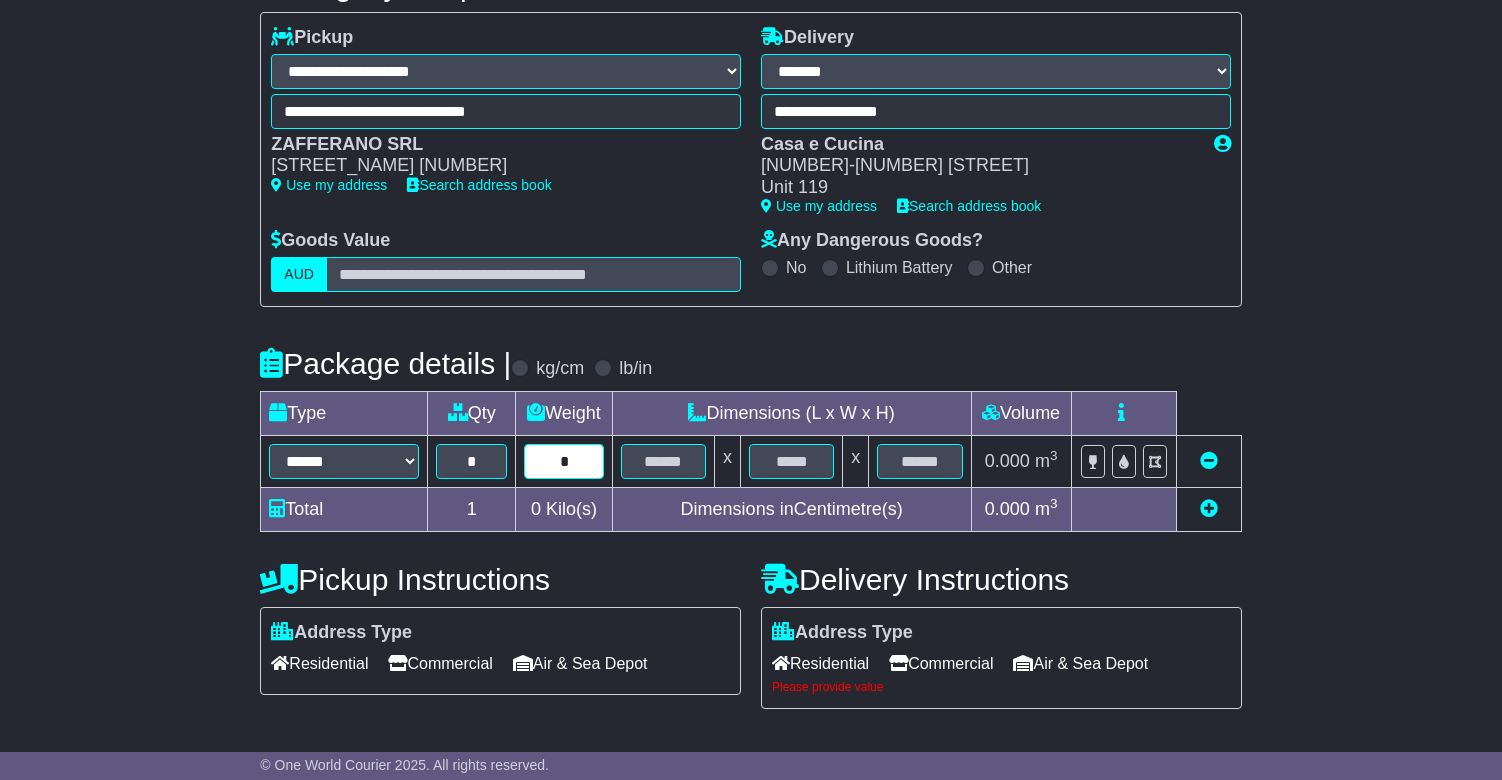 type on "*" 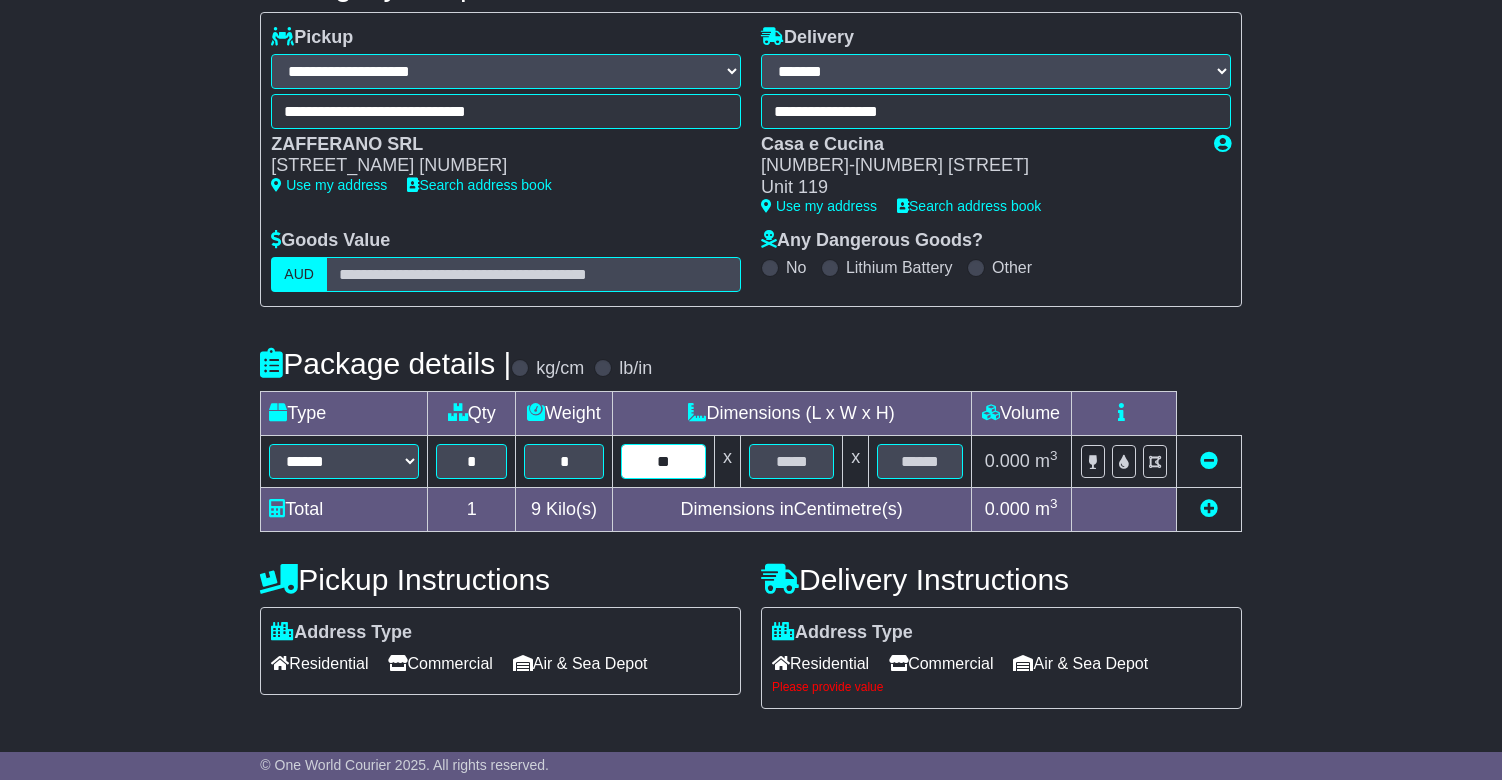 type on "**" 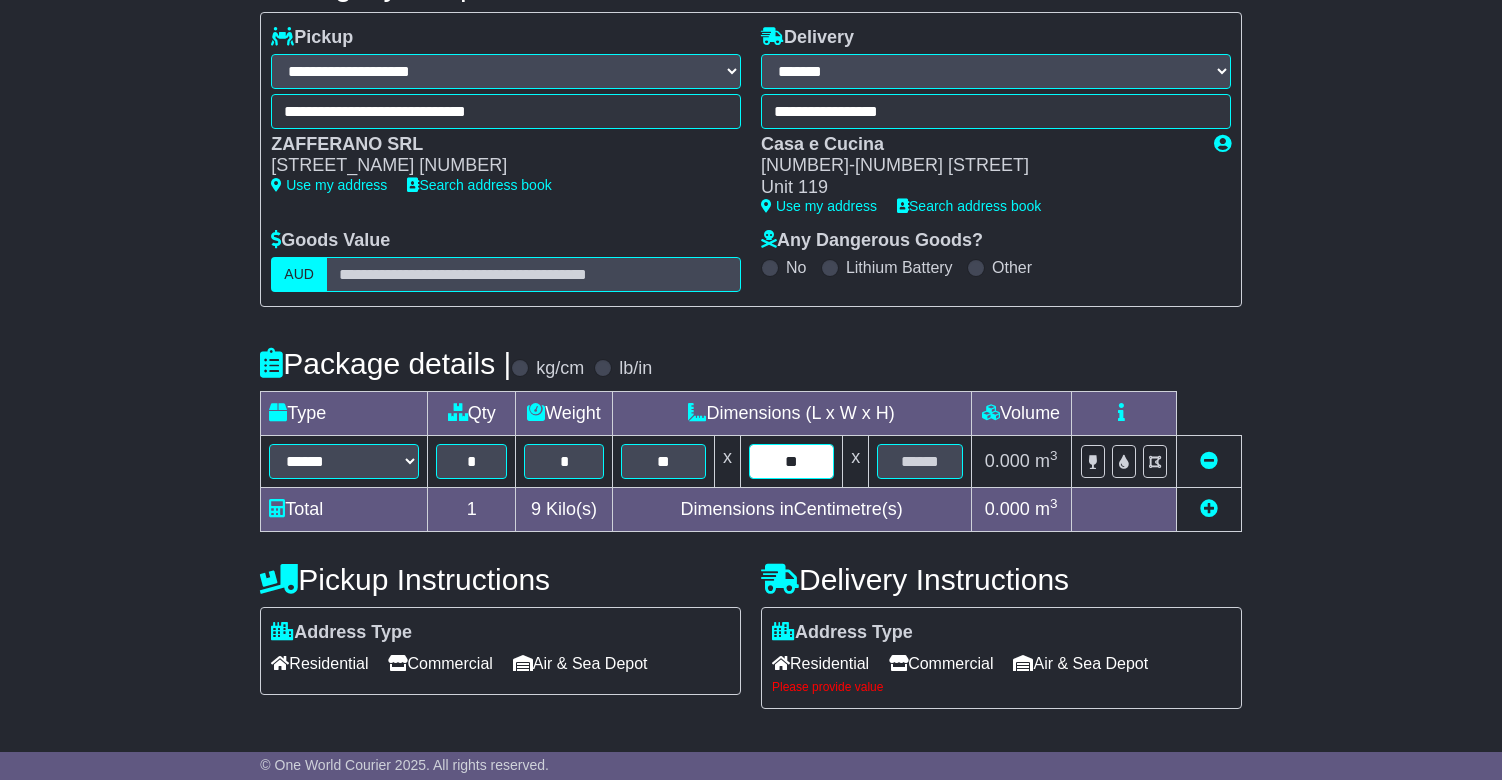 type on "**" 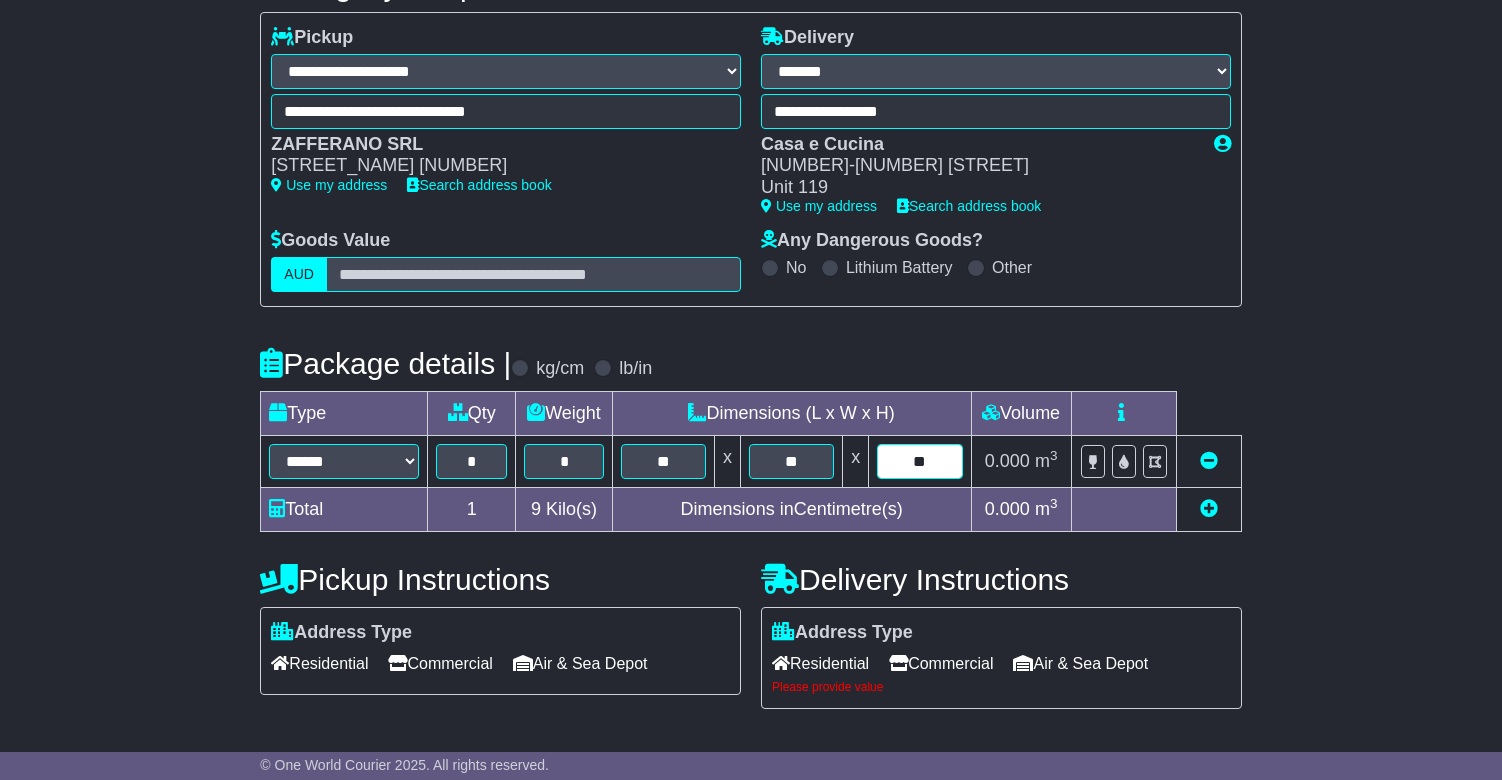 type on "**" 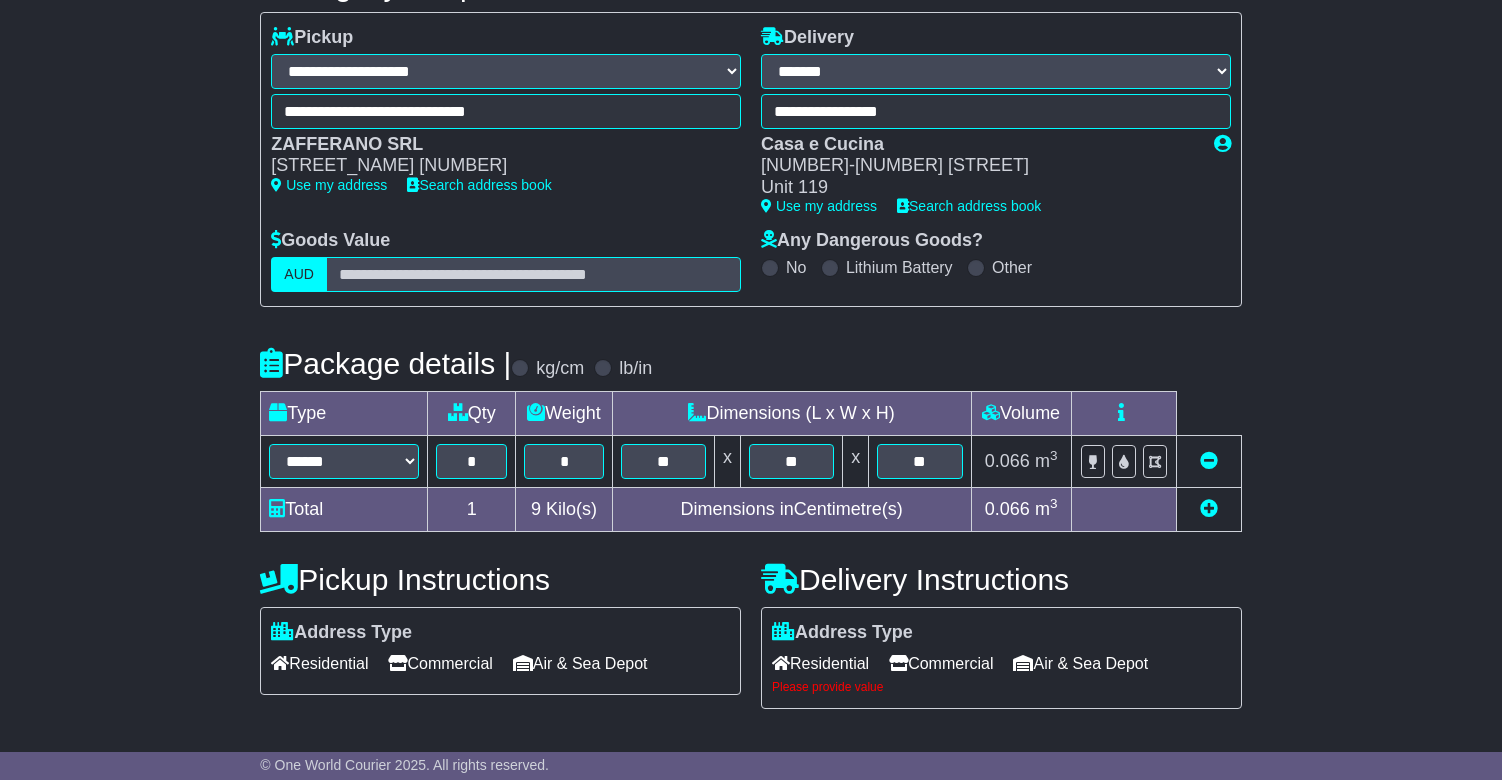 click on "Commercial" at bounding box center (941, 663) 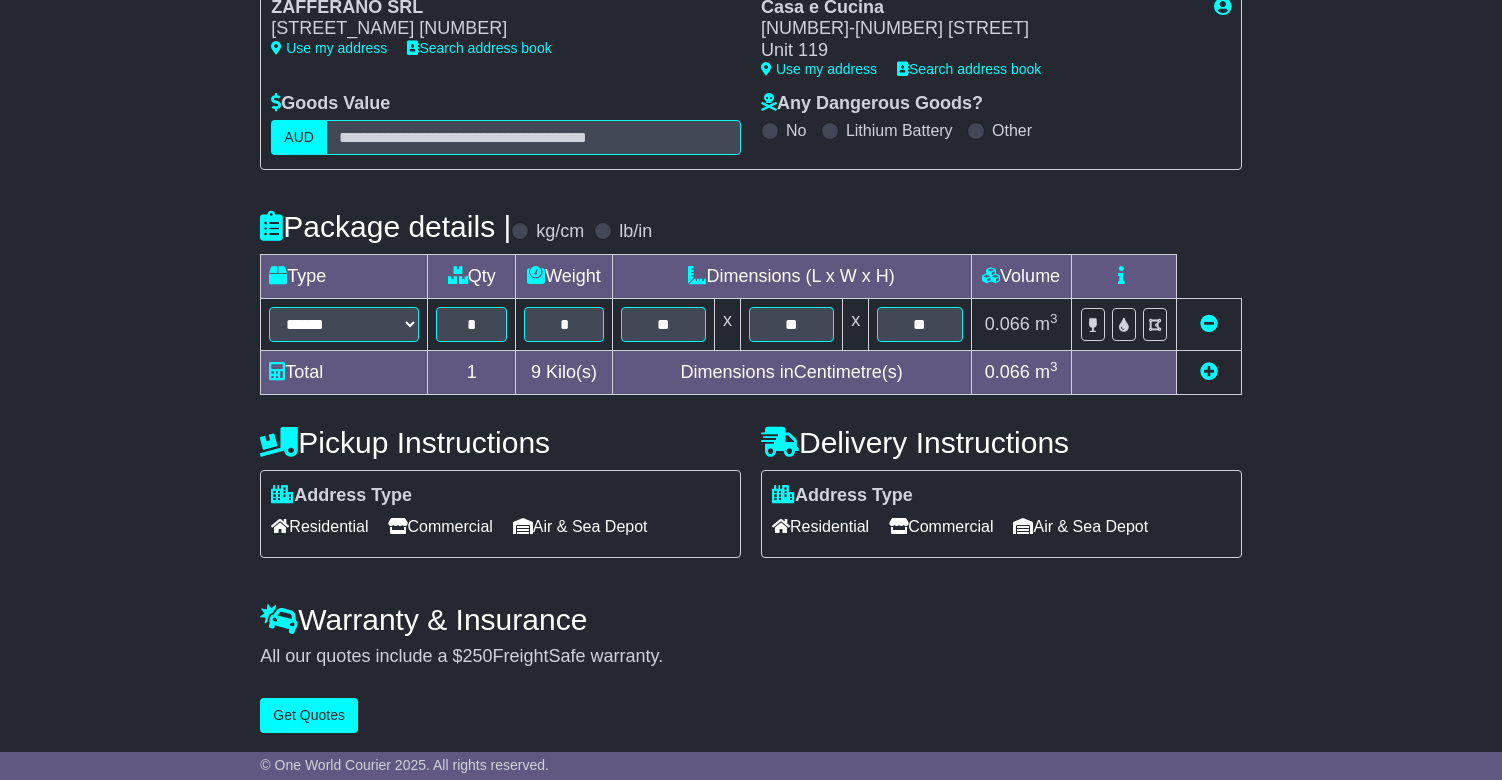 scroll, scrollTop: 378, scrollLeft: 0, axis: vertical 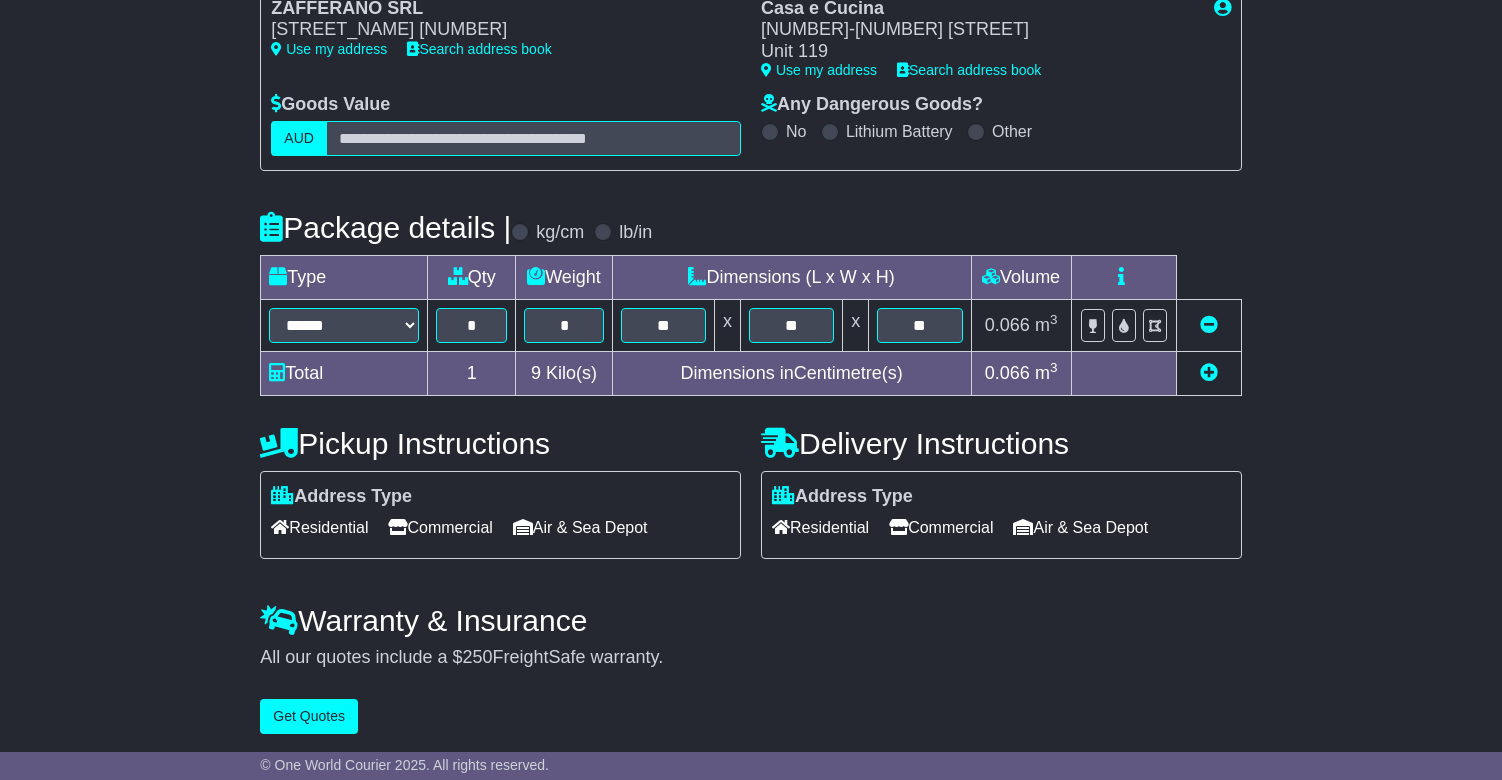 click on "Get Quotes" at bounding box center [309, 716] 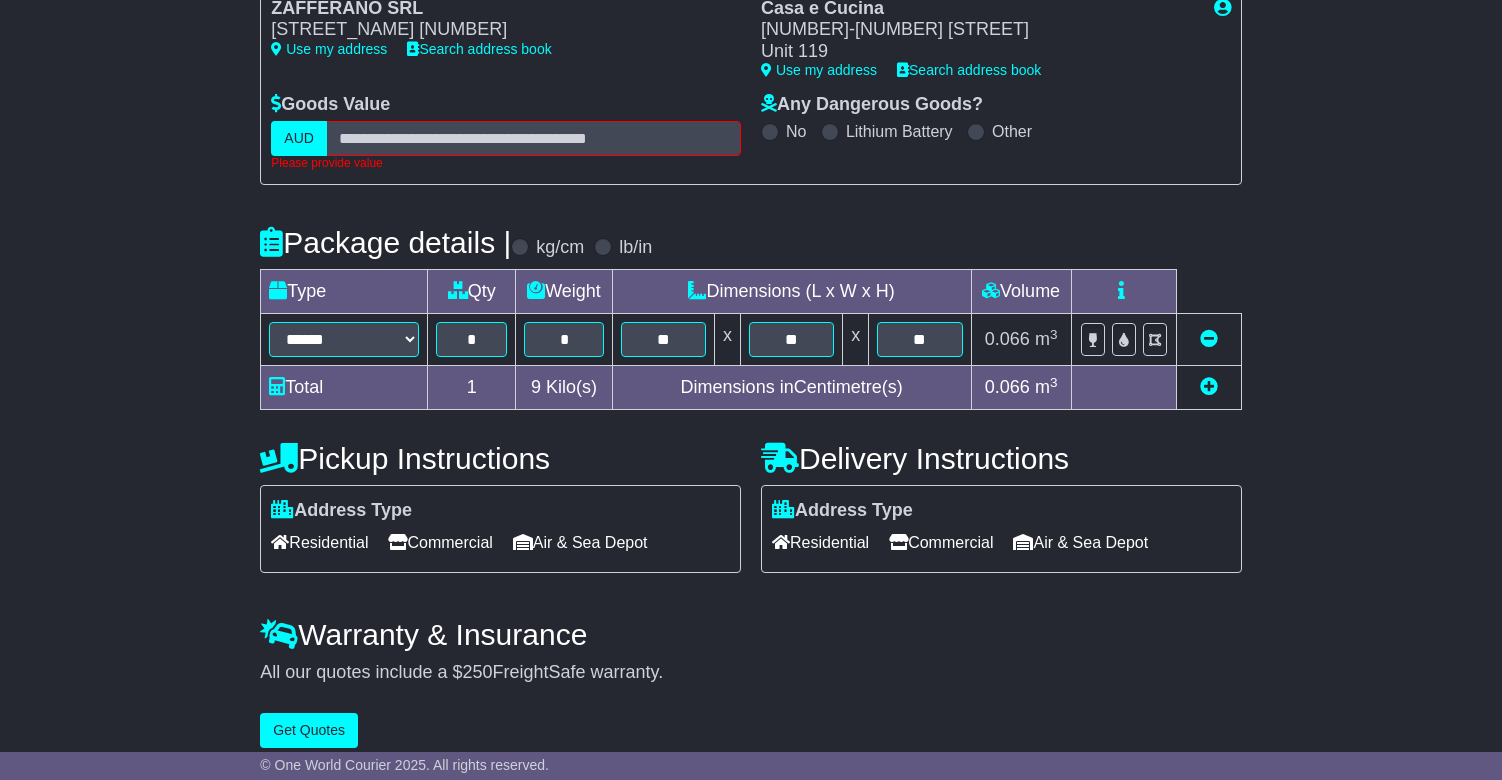 click on "Get Quotes" at bounding box center [309, 730] 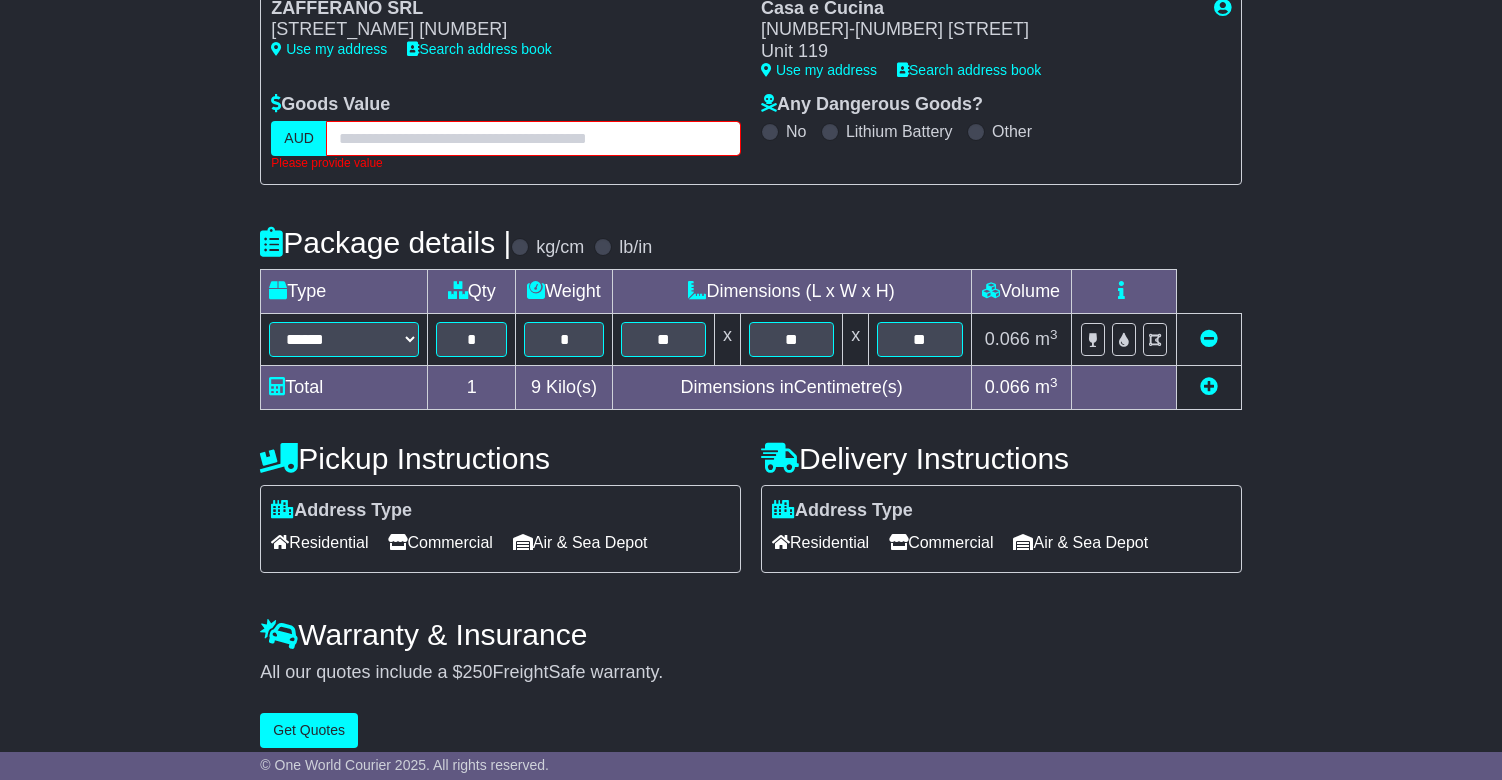 click at bounding box center (533, 138) 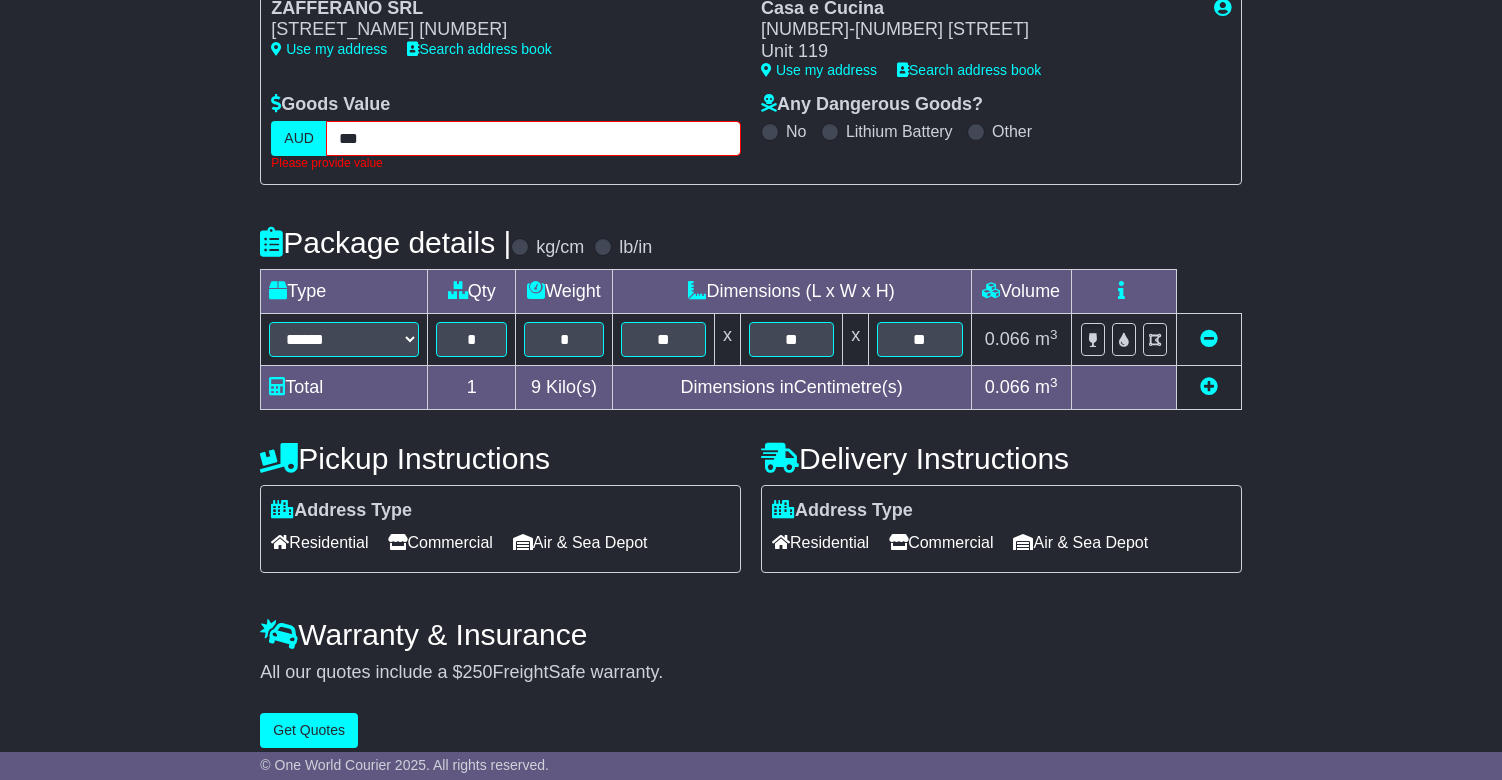 type on "***" 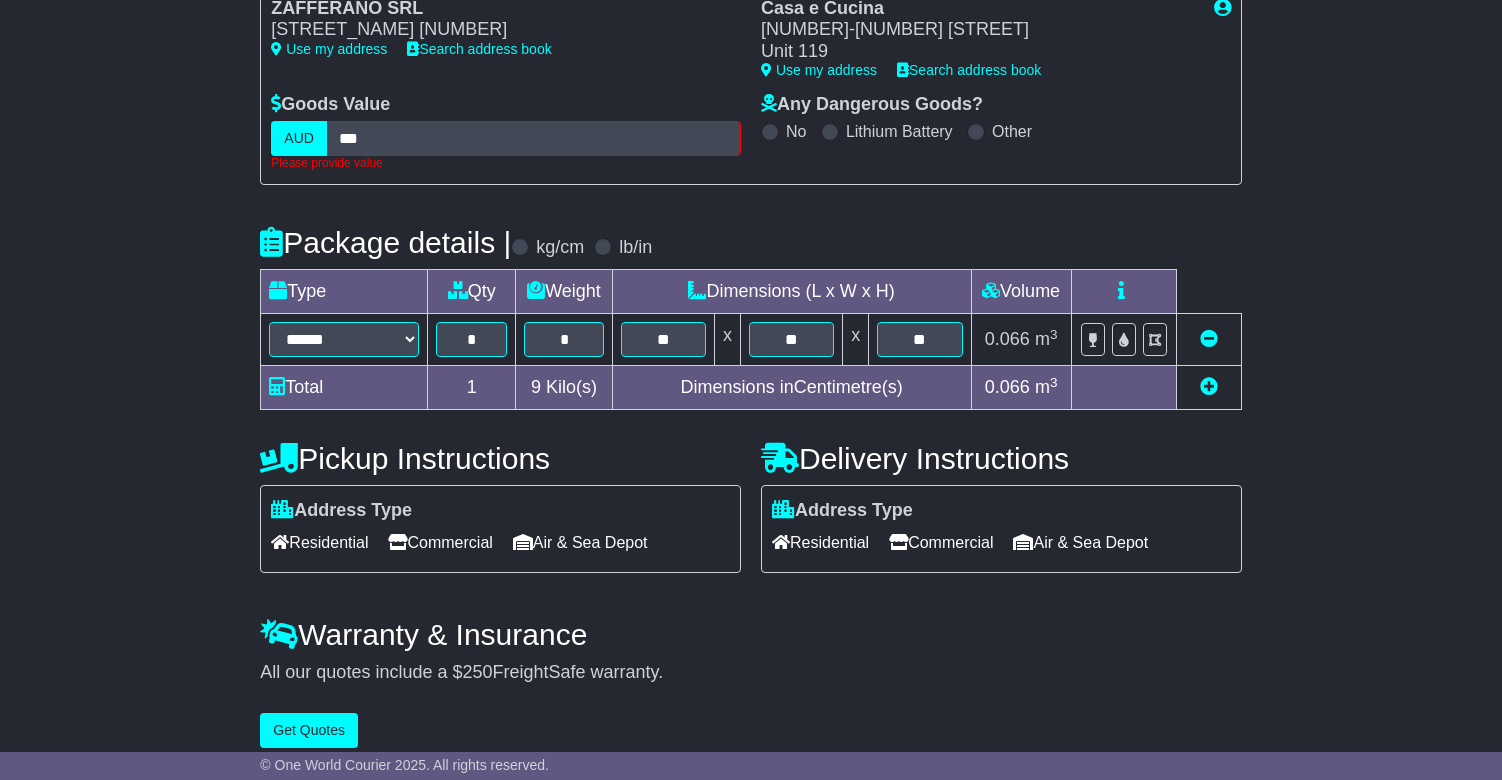click on "Get Quotes" at bounding box center (309, 730) 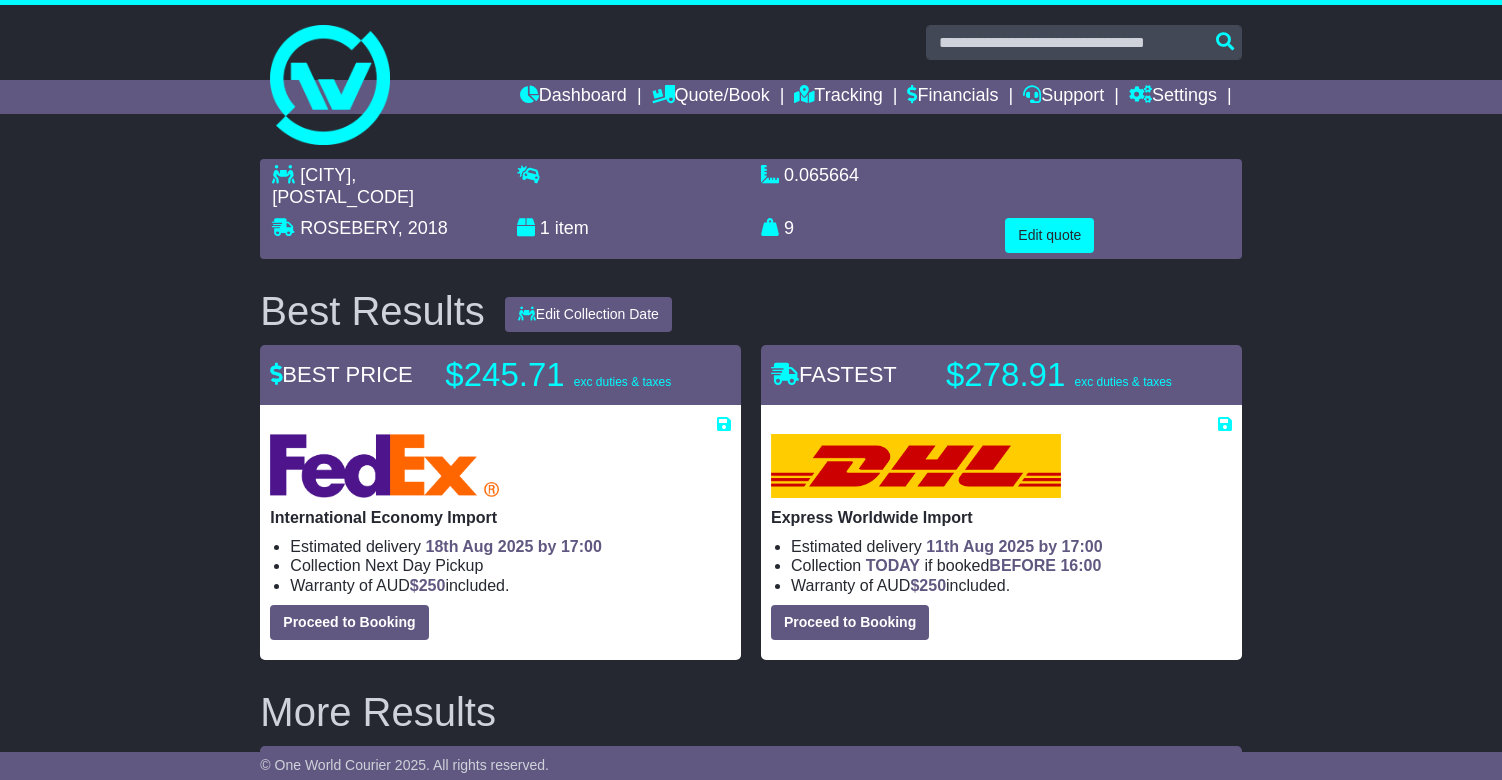 scroll, scrollTop: 0, scrollLeft: 0, axis: both 